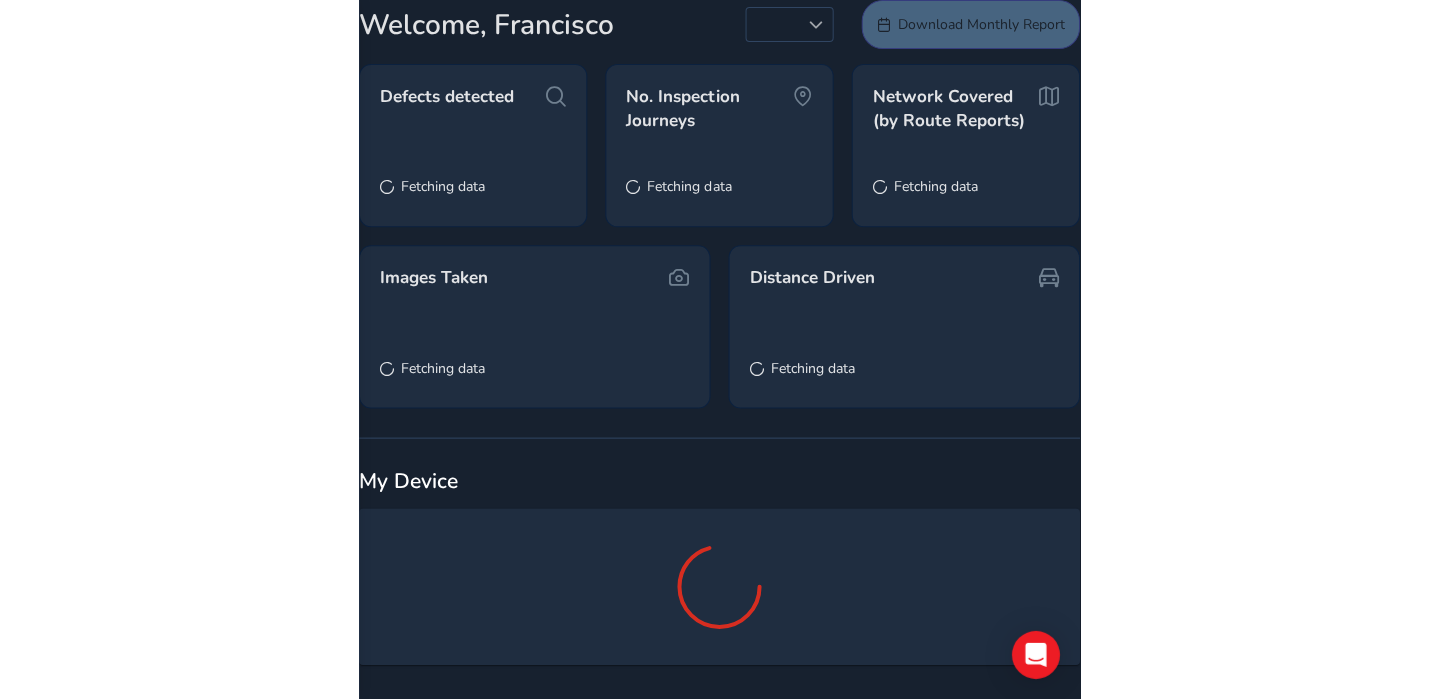 scroll, scrollTop: 0, scrollLeft: 0, axis: both 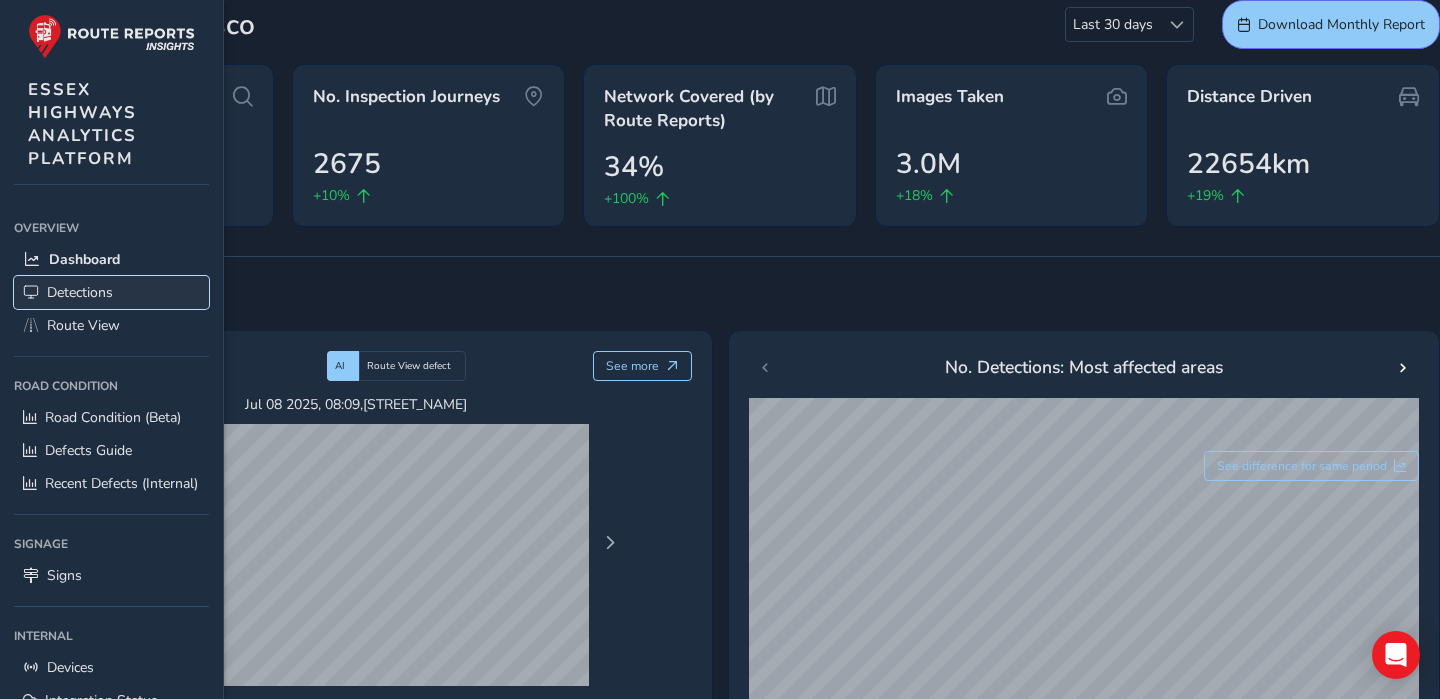 click on "Detections" at bounding box center [80, 292] 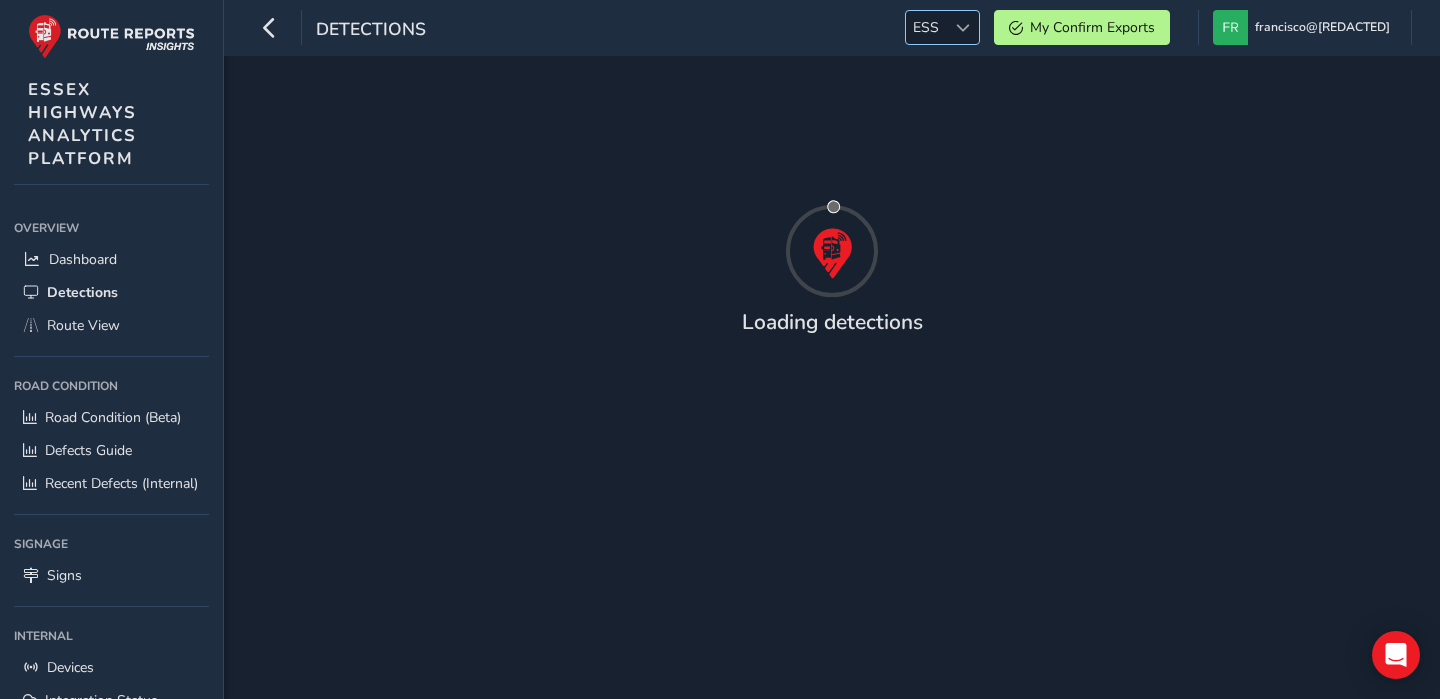 click on "ESS" at bounding box center (926, 27) 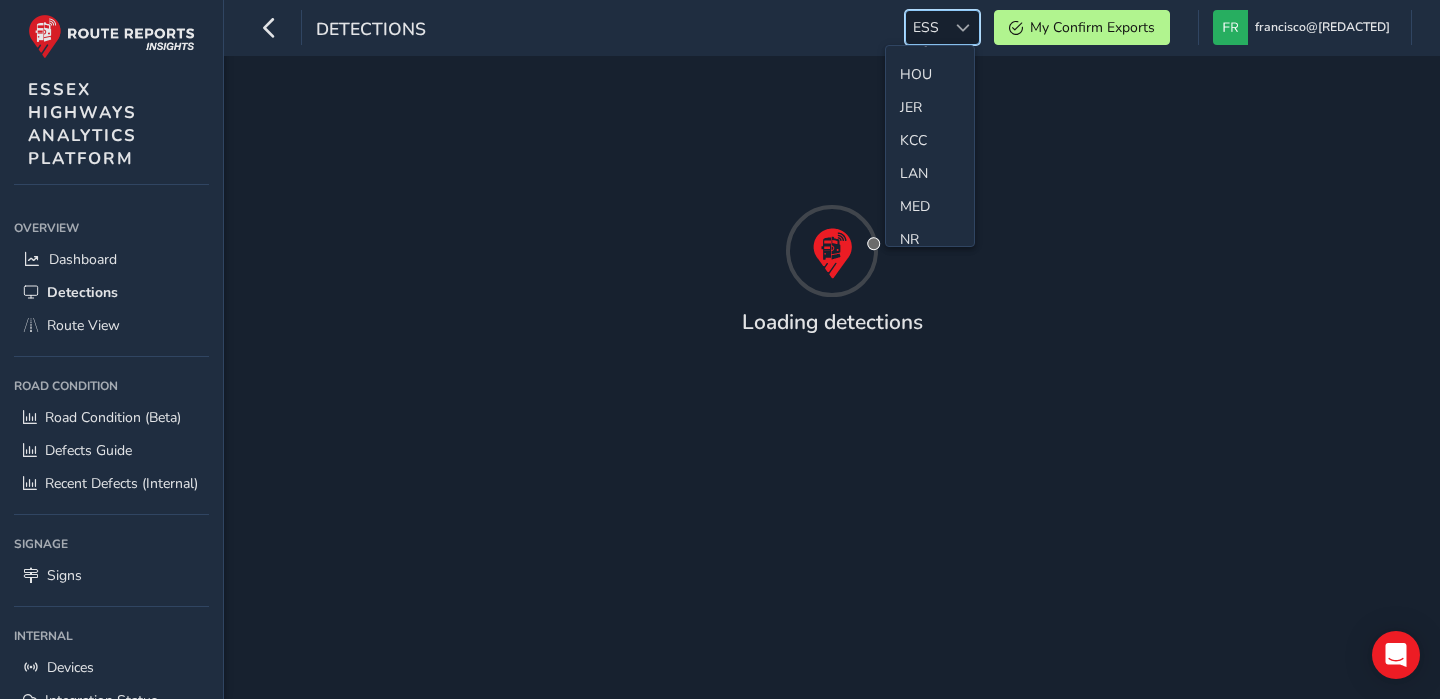 scroll, scrollTop: 392, scrollLeft: 0, axis: vertical 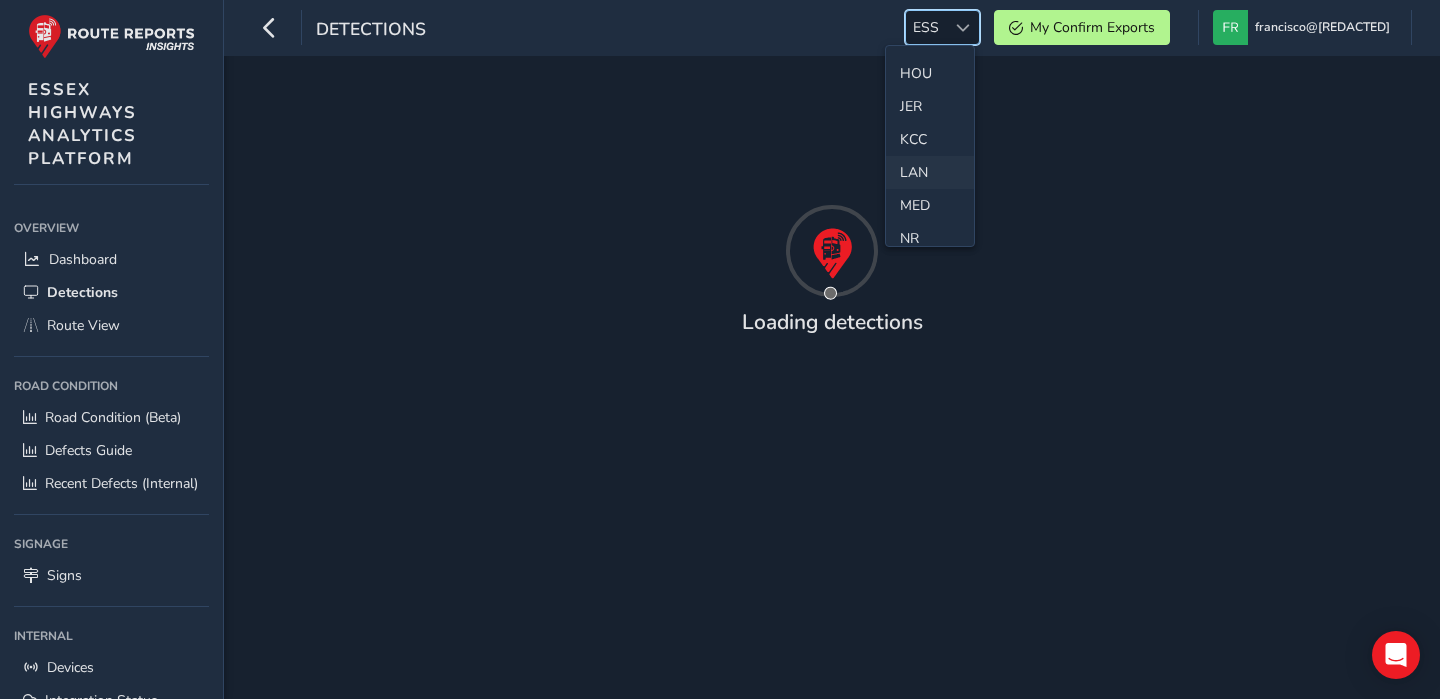 click on "LAN" at bounding box center (930, 172) 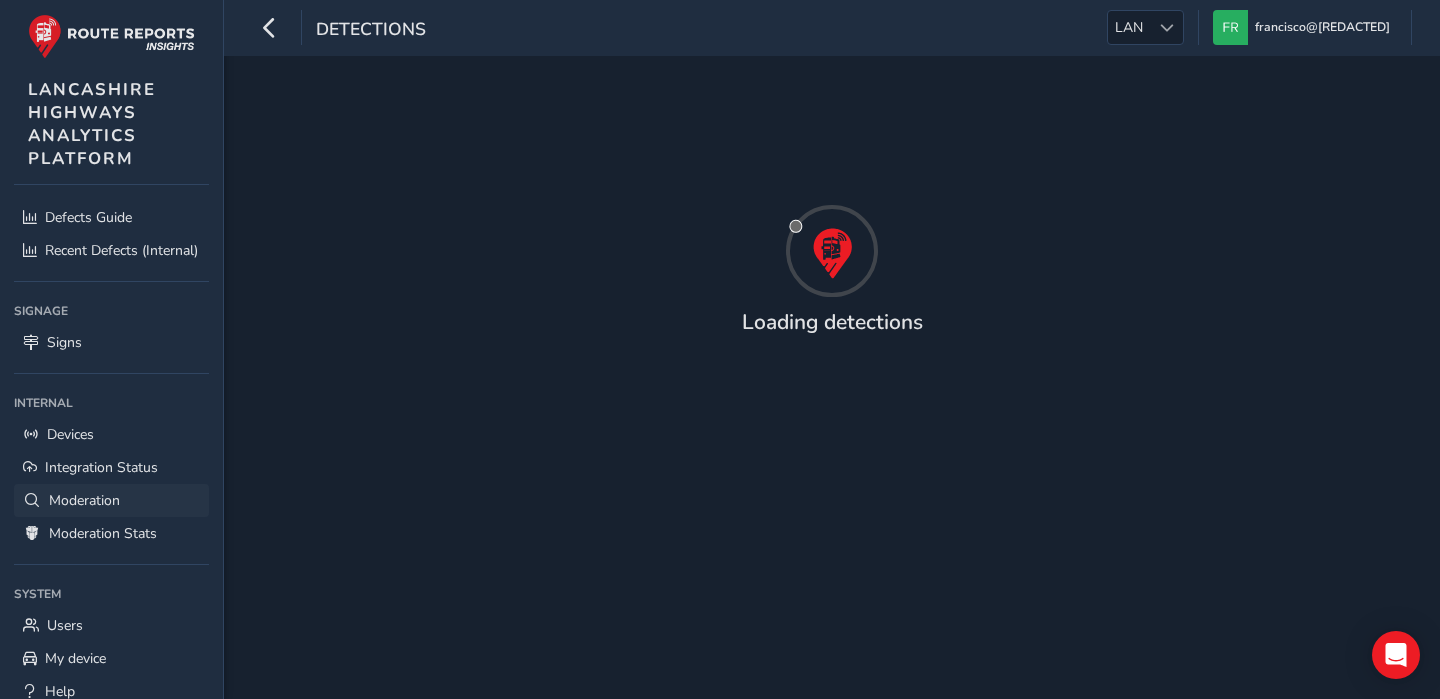 scroll, scrollTop: 283, scrollLeft: 0, axis: vertical 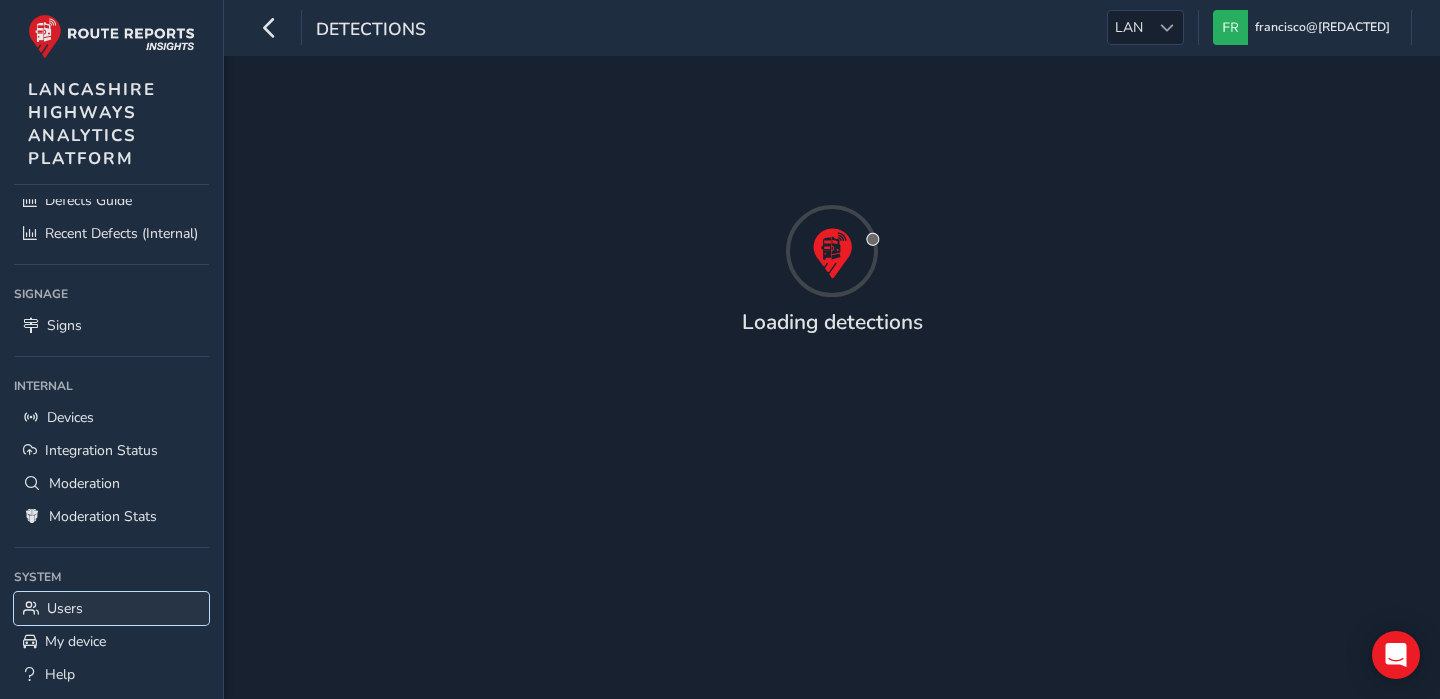 click on "Users" at bounding box center [65, 608] 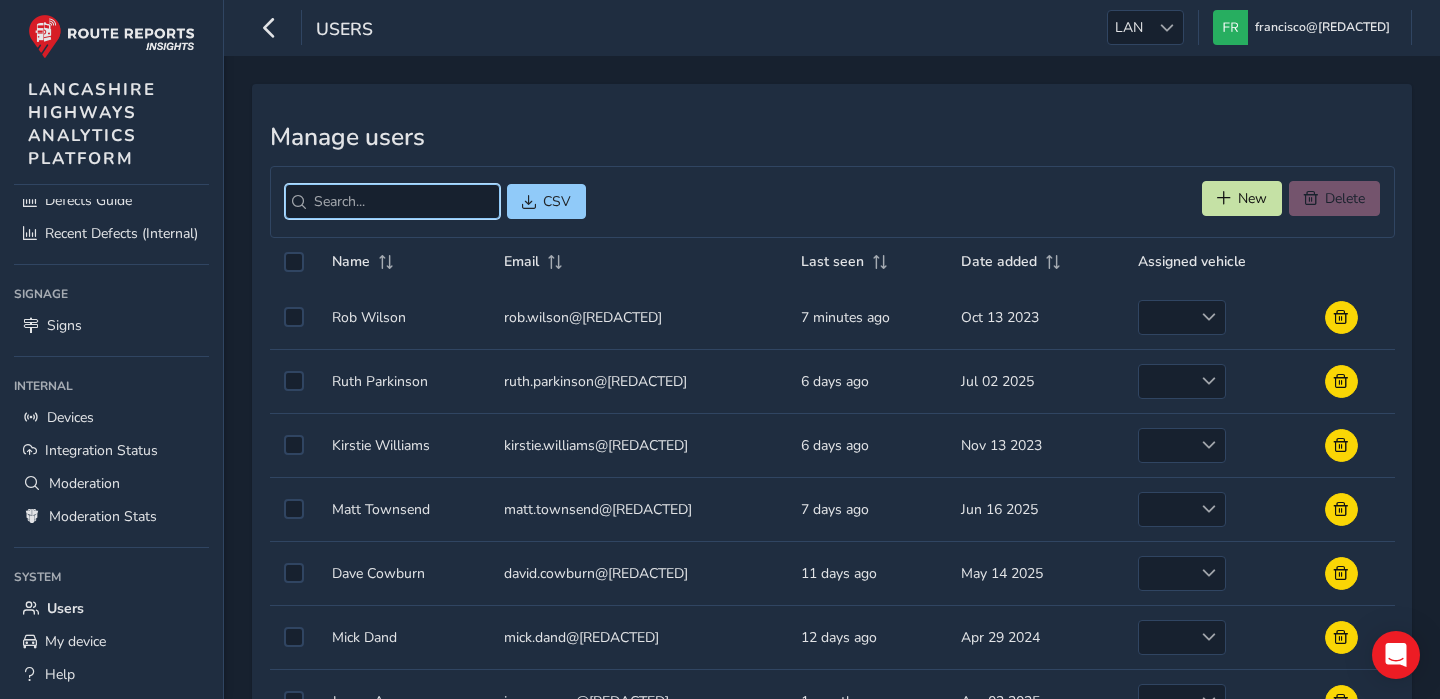 click at bounding box center (392, 201) 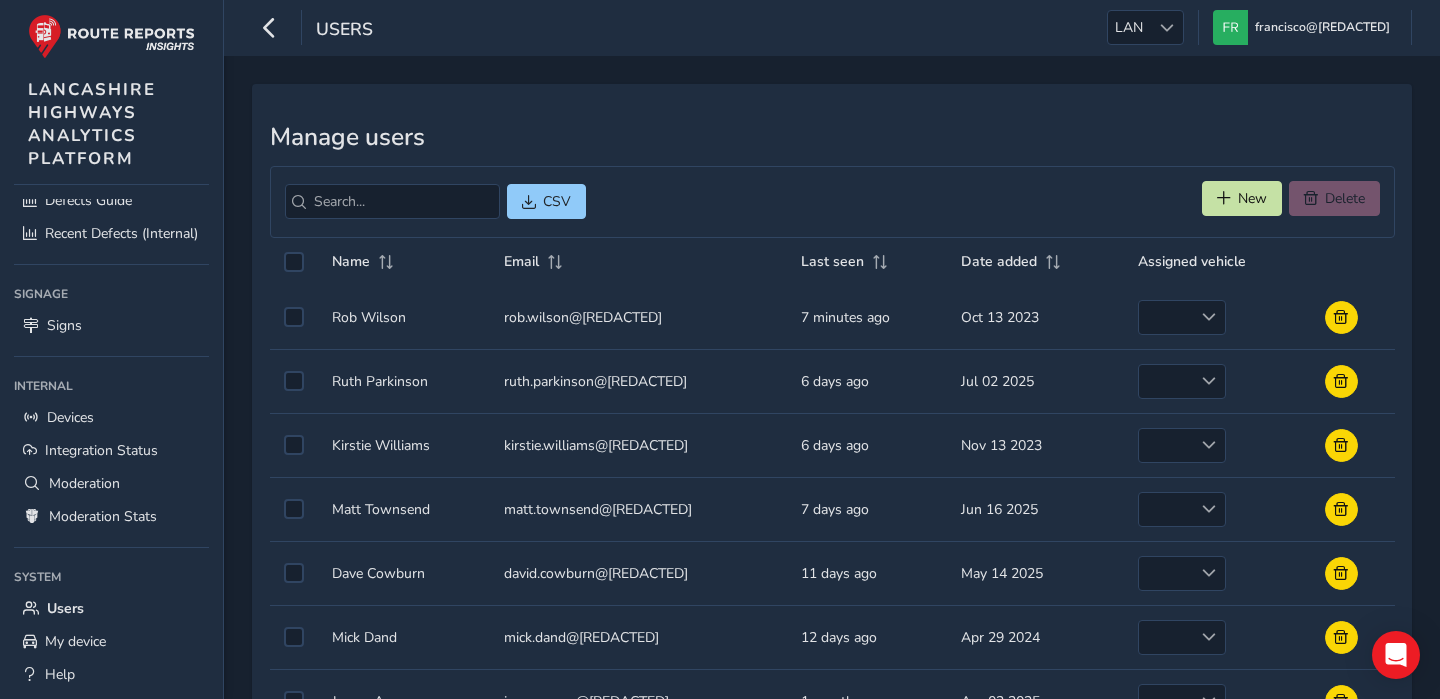 click on "CSV New Delete" at bounding box center [832, 202] 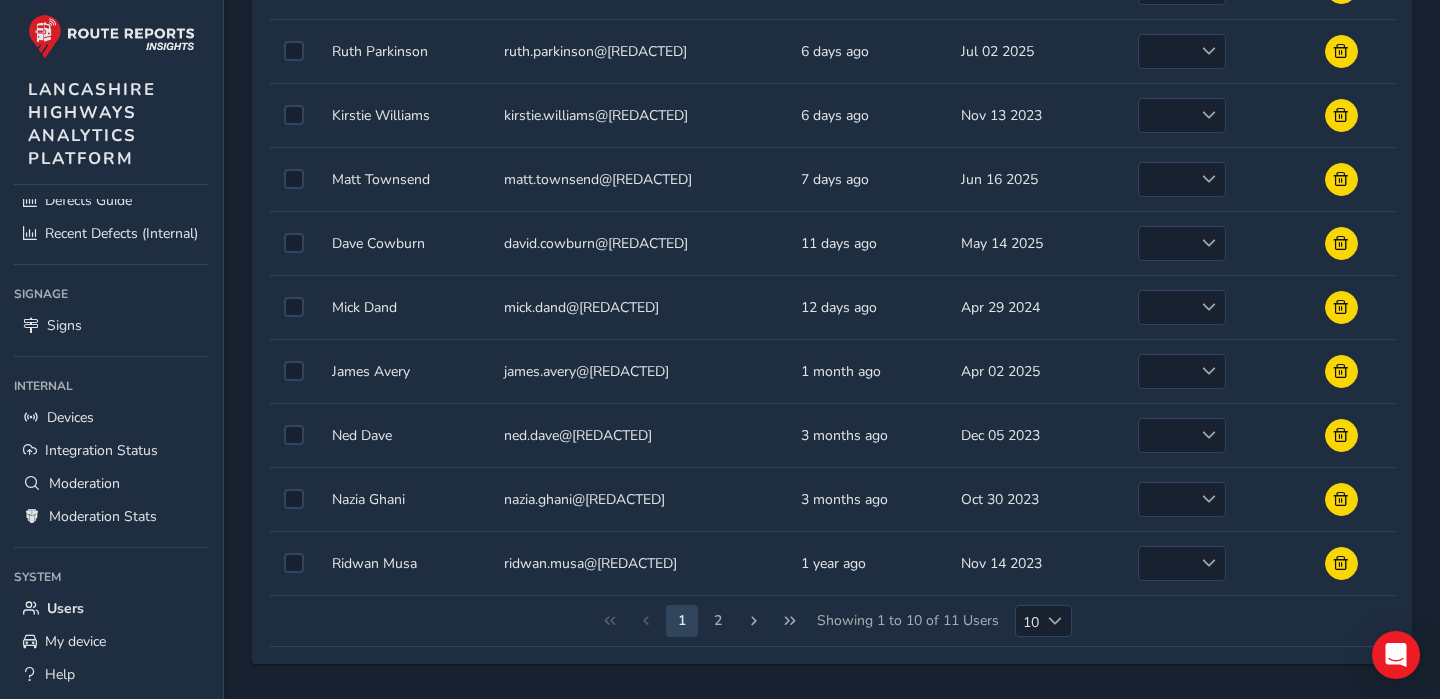 scroll, scrollTop: 330, scrollLeft: 0, axis: vertical 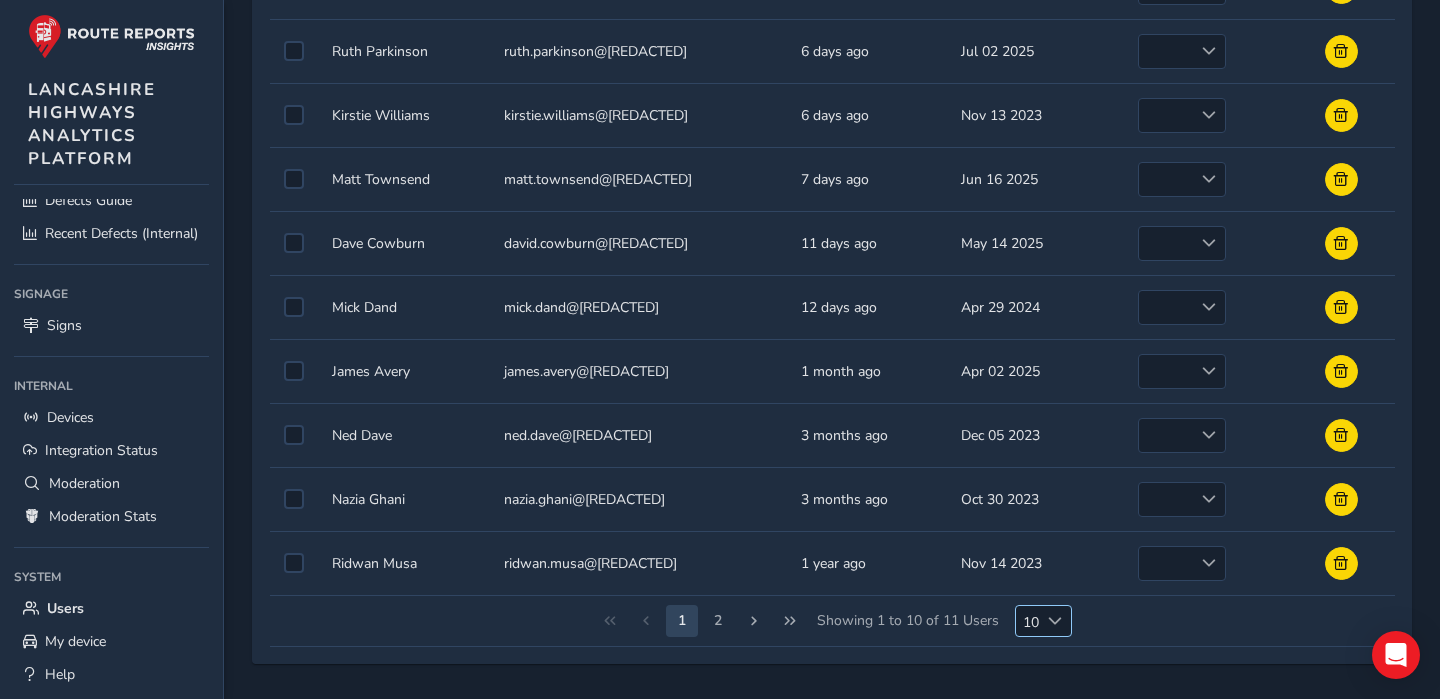click on "10" at bounding box center [1027, 621] 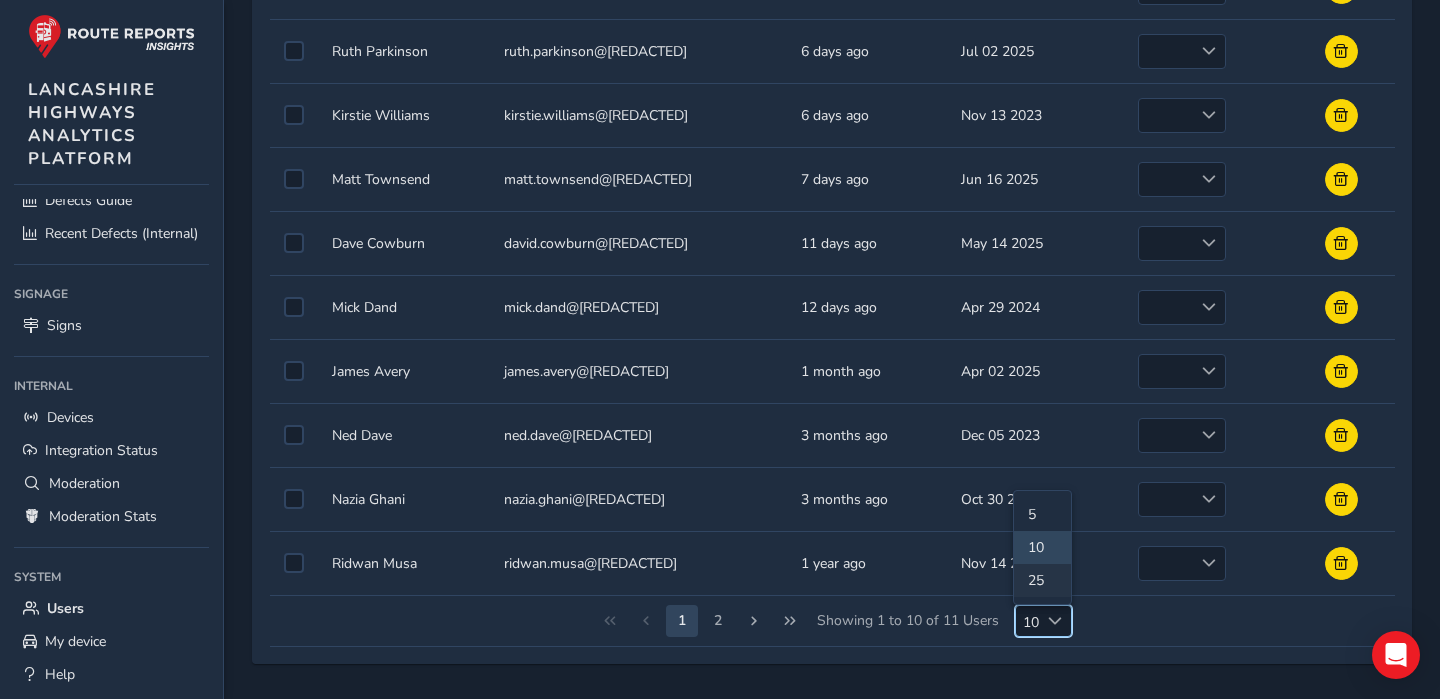 click on "25" at bounding box center [1042, 580] 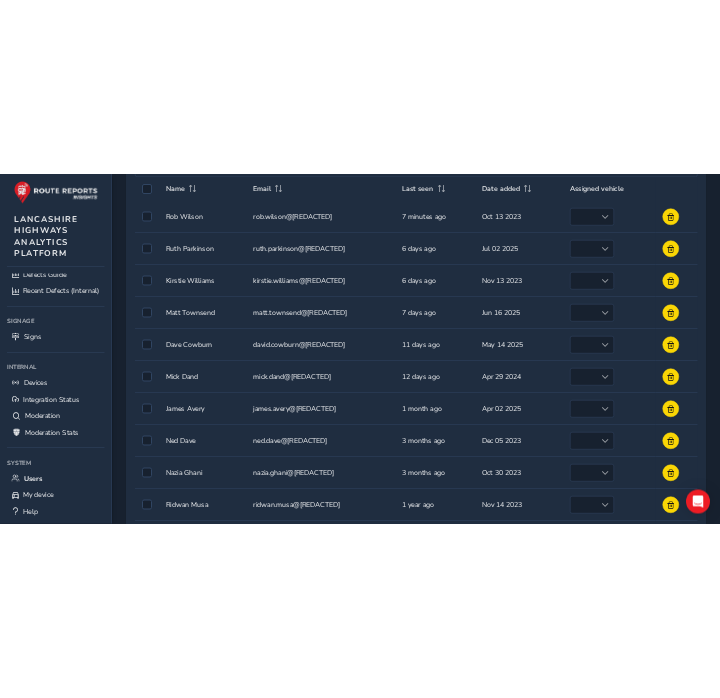 scroll, scrollTop: 0, scrollLeft: 0, axis: both 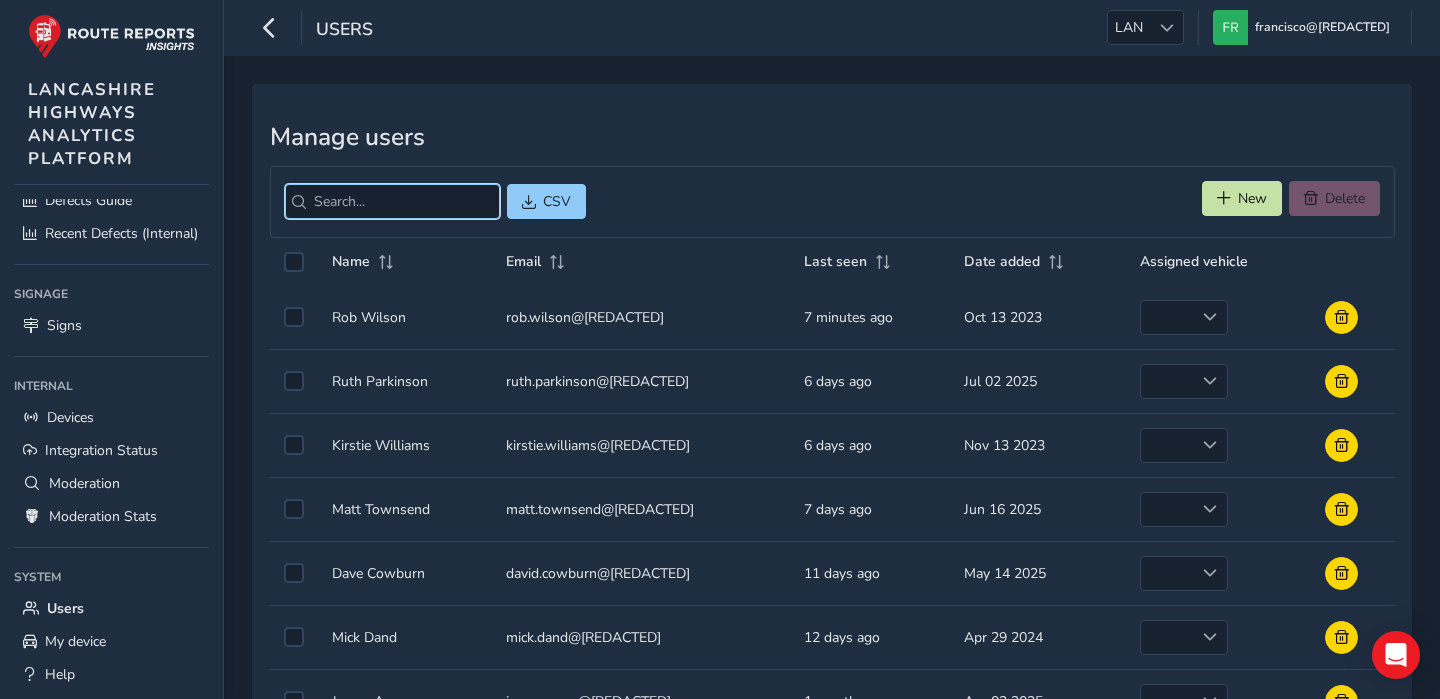 click at bounding box center (392, 201) 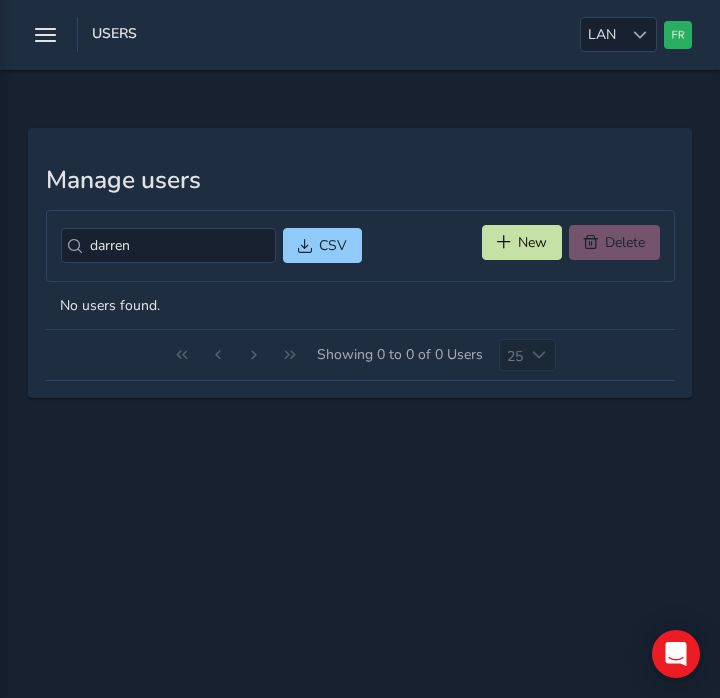 click on "darren CSV New Delete" at bounding box center [360, 246] 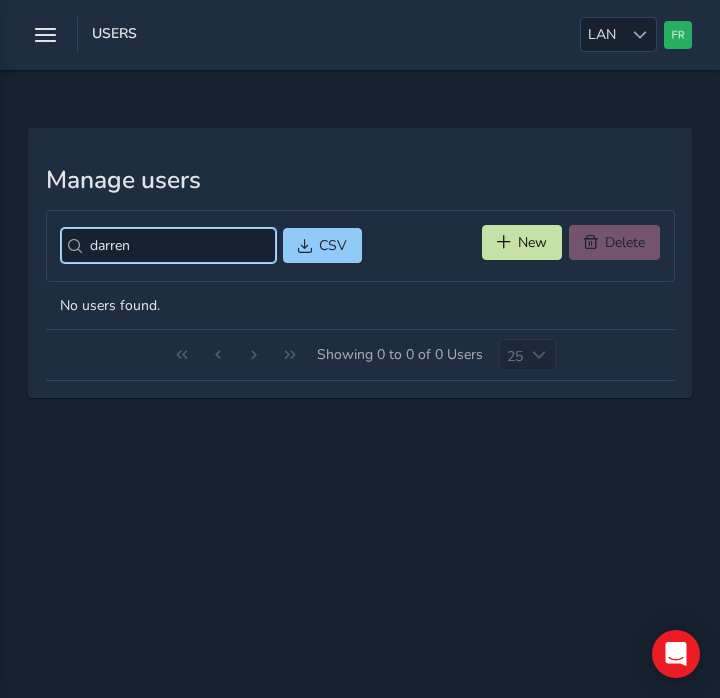 click on "darren" at bounding box center (168, 245) 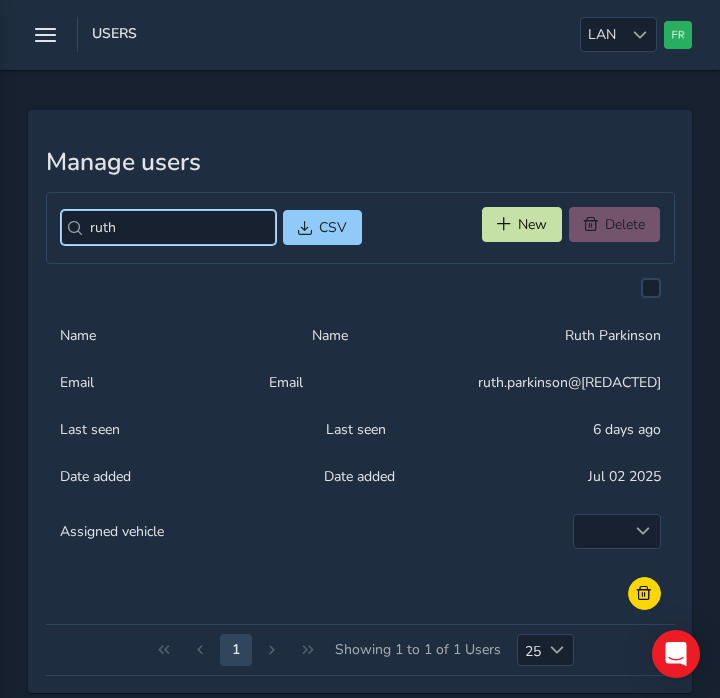 scroll, scrollTop: 48, scrollLeft: 0, axis: vertical 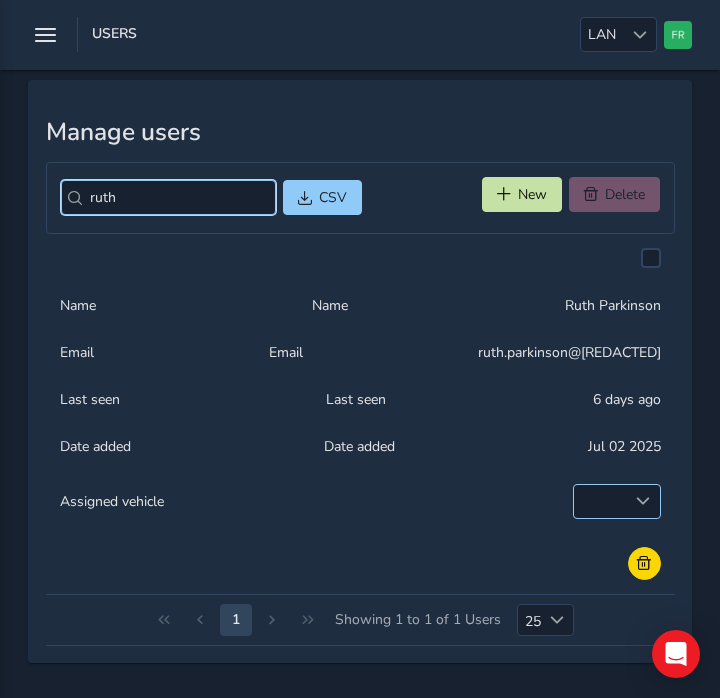 type on "ruth" 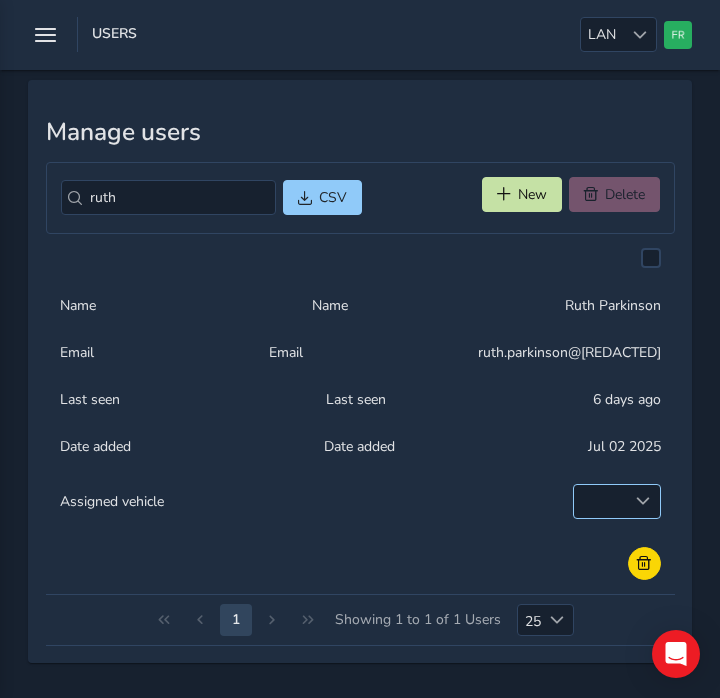 click on "empty" at bounding box center (617, 501) 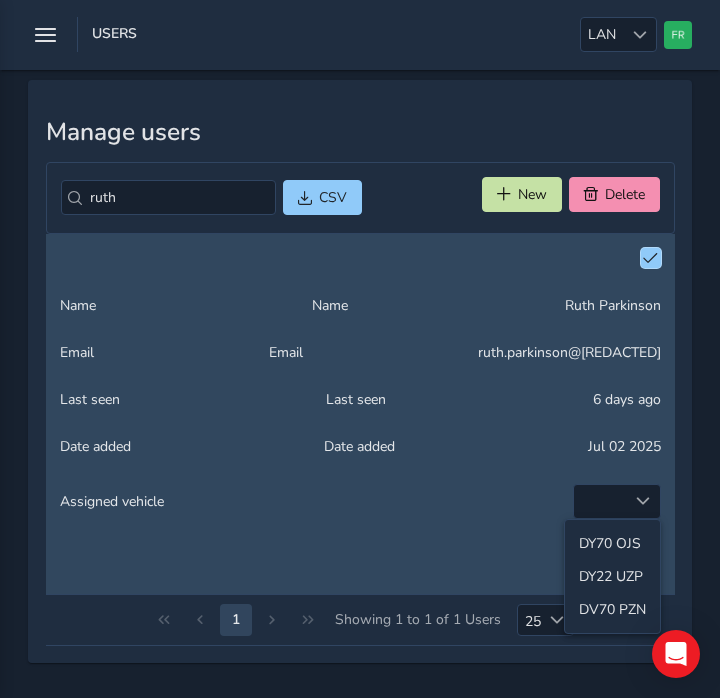 click on "Assigned vehicle empty" at bounding box center [360, 501] 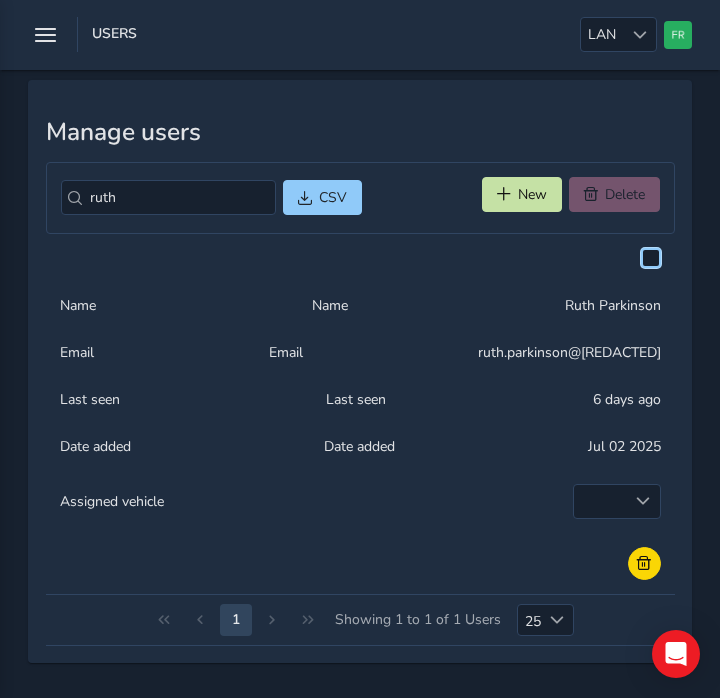 click on "Assigned vehicle empty" at bounding box center (360, 501) 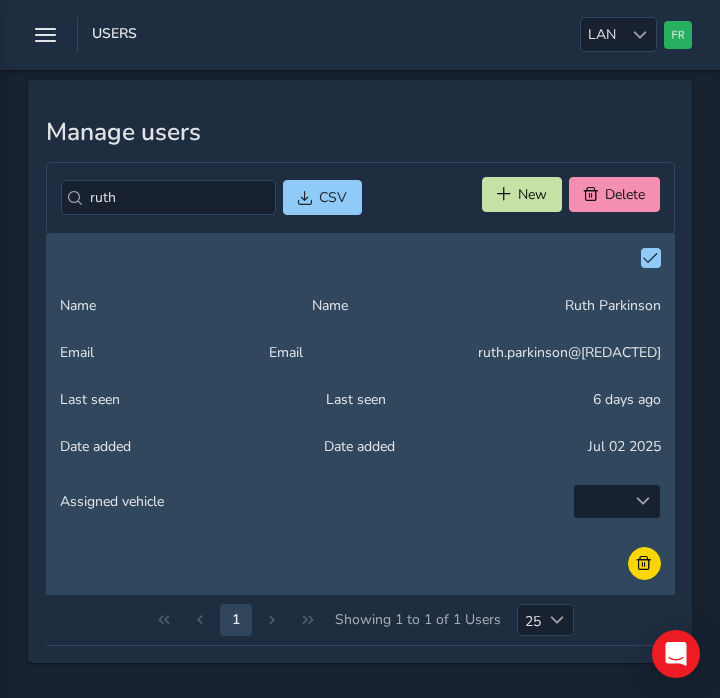 click on "Manage users ruth CSV New Delete Name Email Last seen Date added Assigned vehicle Name Name Ruth Parkinson Email Email ruth.parkinson@[REDACTED] Last seen Last seen 6 days ago Date added Date added Jul 02 2025 Assigned vehicle empty   1 Showing 1 to 1 of 1 Users 25 25" at bounding box center (360, 371) 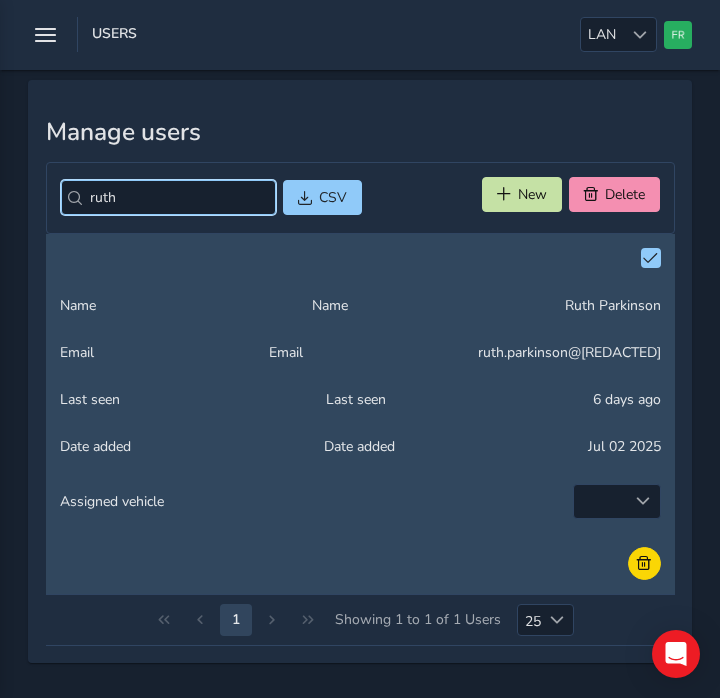 click on "ruth" at bounding box center [168, 197] 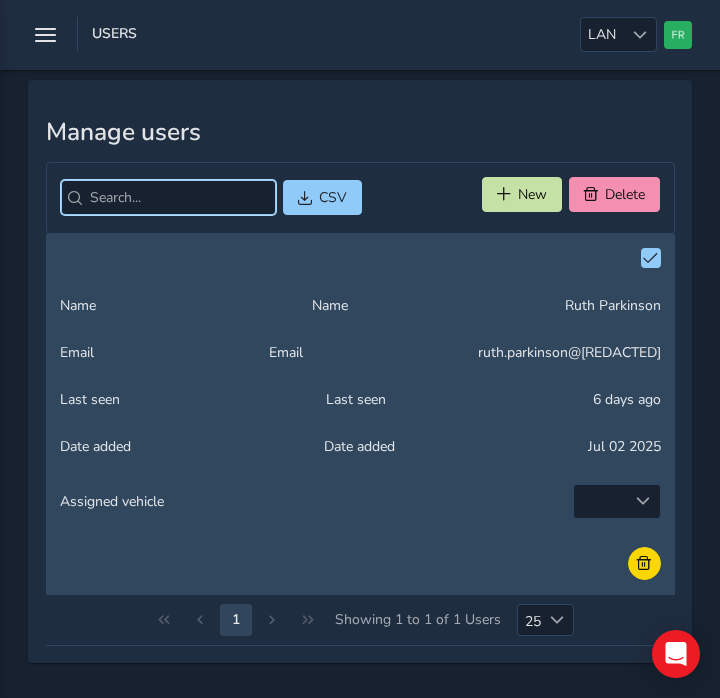 type 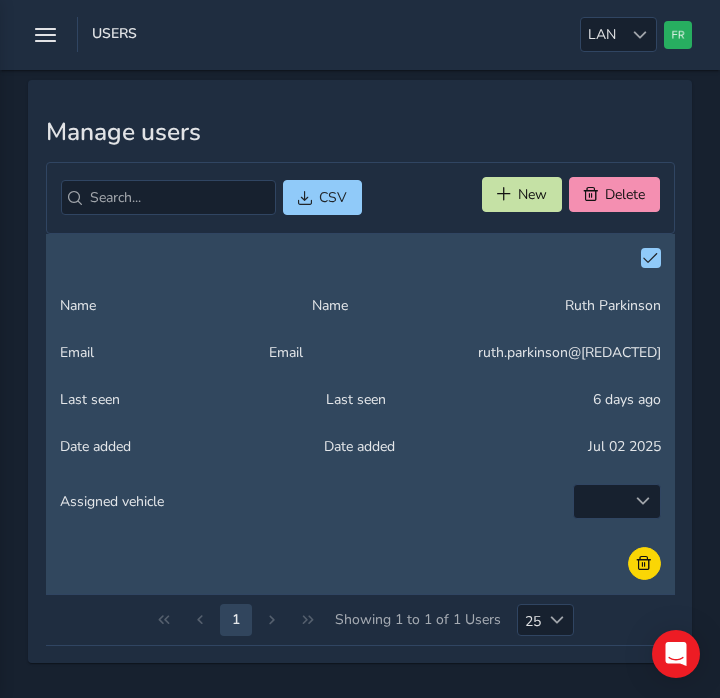 click on "Manage users" at bounding box center (360, 132) 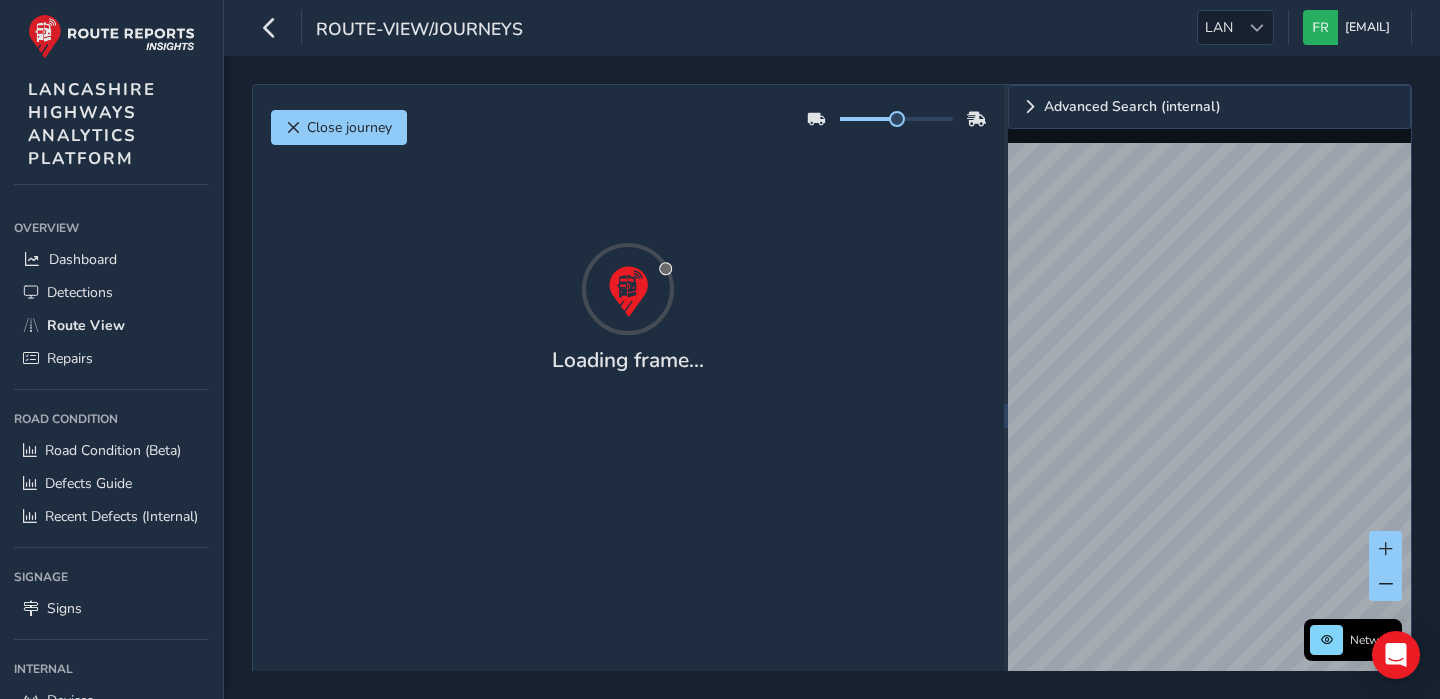 scroll, scrollTop: 0, scrollLeft: 0, axis: both 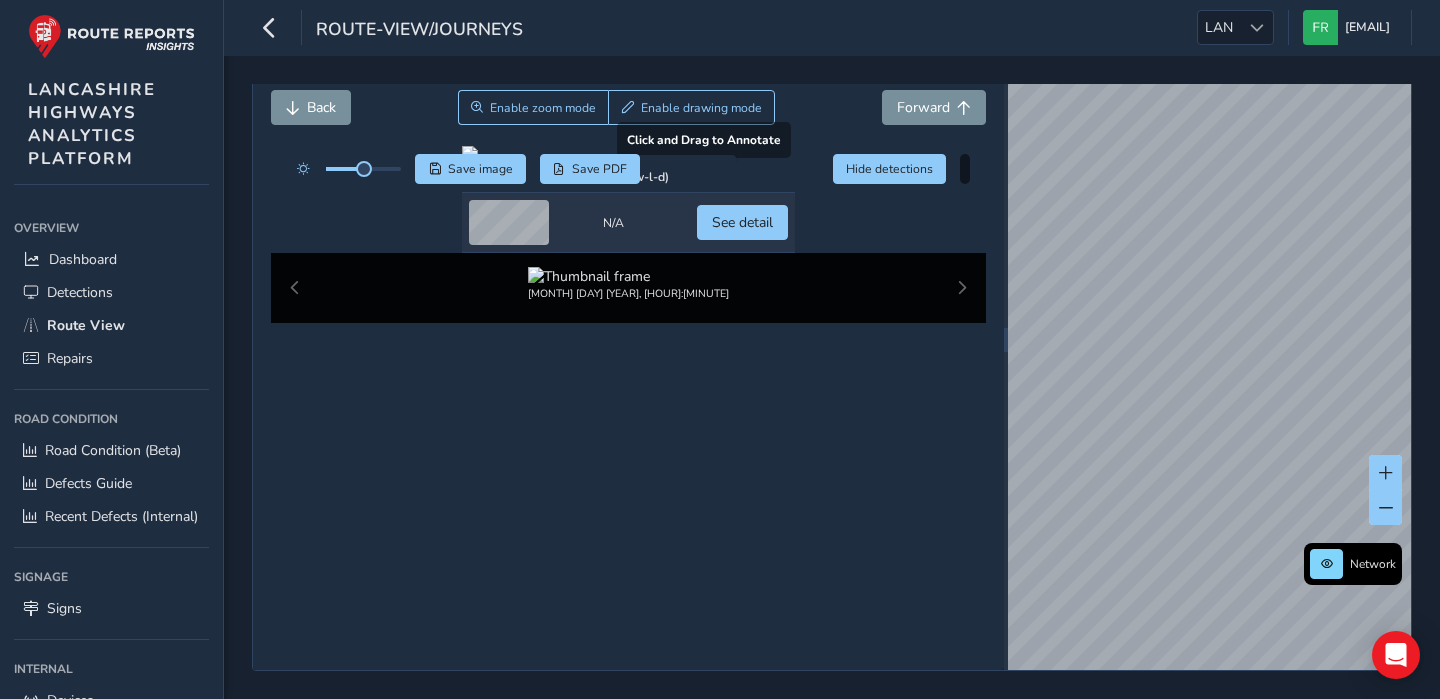 click at bounding box center (628, 154) 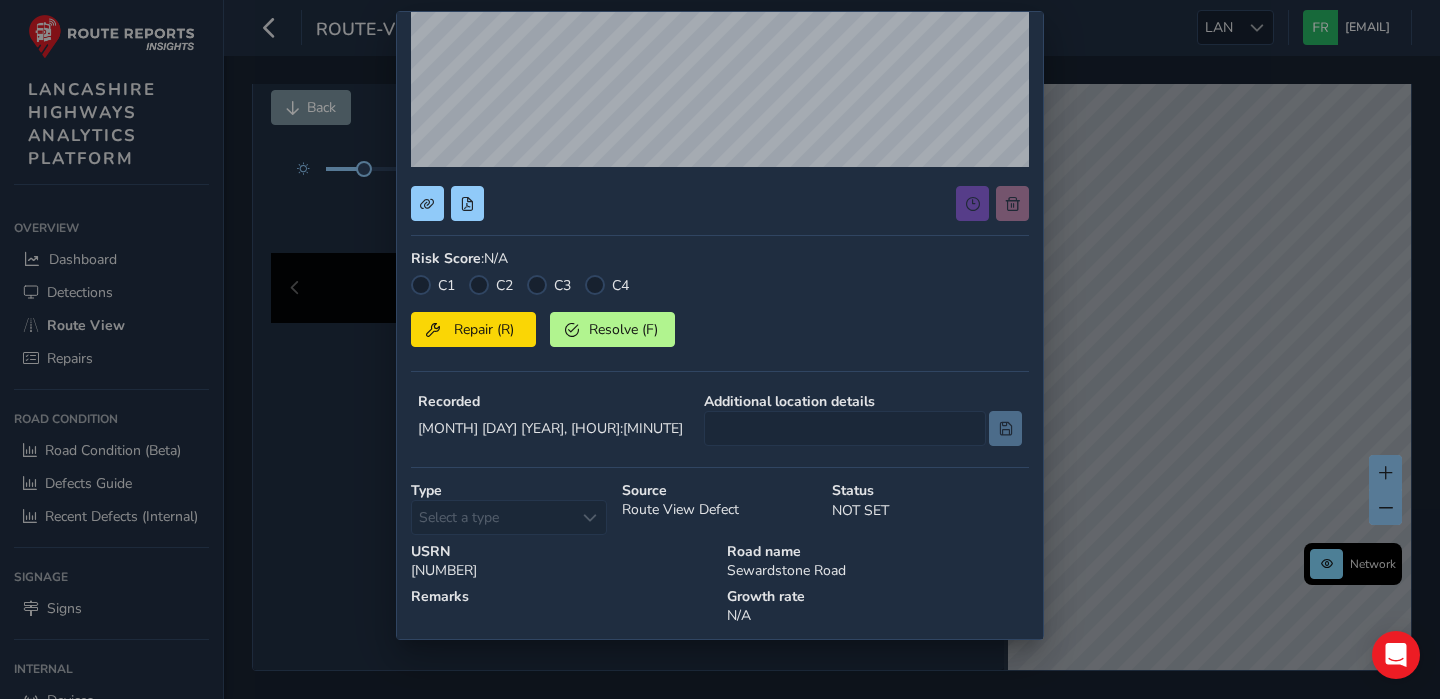 scroll, scrollTop: 0, scrollLeft: 0, axis: both 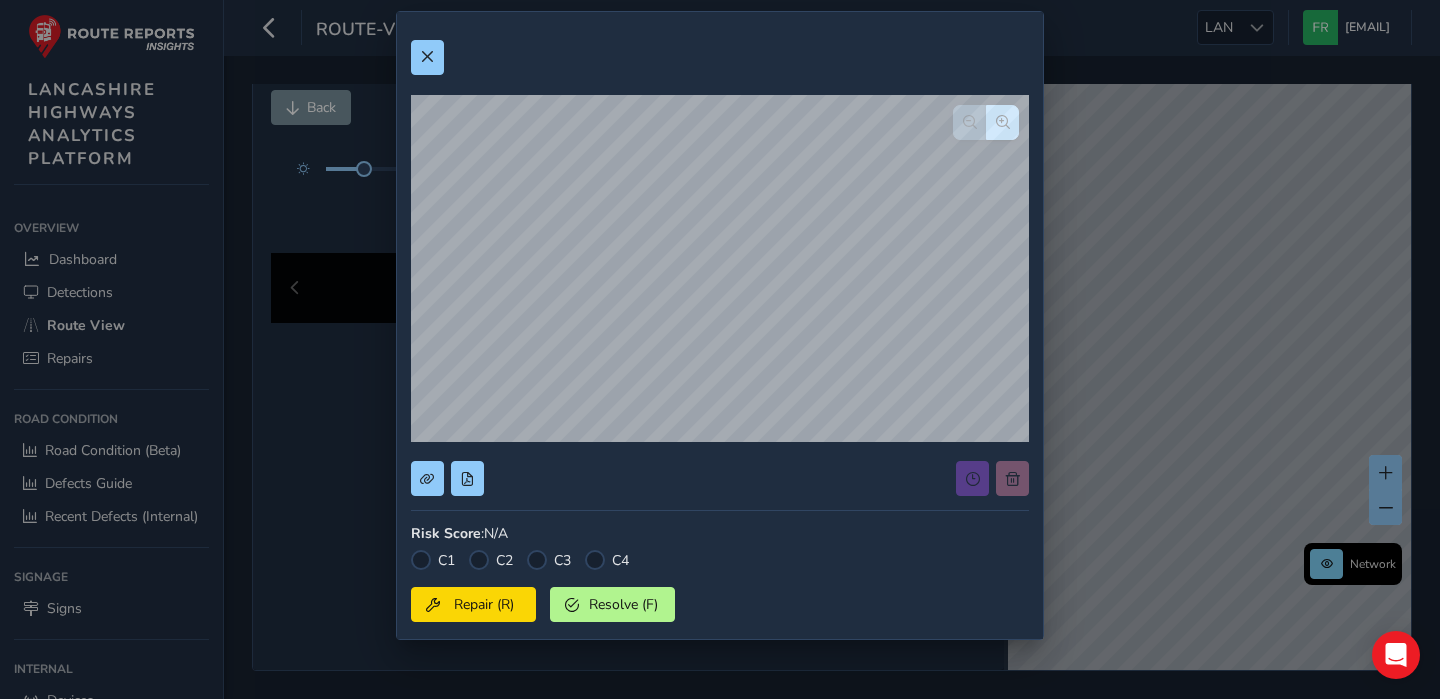 click on "Risk Score :  N/A C1 C2 C3 C4 Repair (R) Resolve (F) Recorded Jul 08 2025, 10:17 Additional location details   Type Select a type Select a type Source Route View Defect Status NOT SET USRN 13801212 Road name  Sewardstone Road Remarks Growth rate N/A Confidence 100 % device |  % modelator Device rrgpu-1423123025468 (ML73 NBA) Model file No model file ID b03e79b4-b428-49ef-b421-9148b937d956 Defect History" at bounding box center [720, 562] 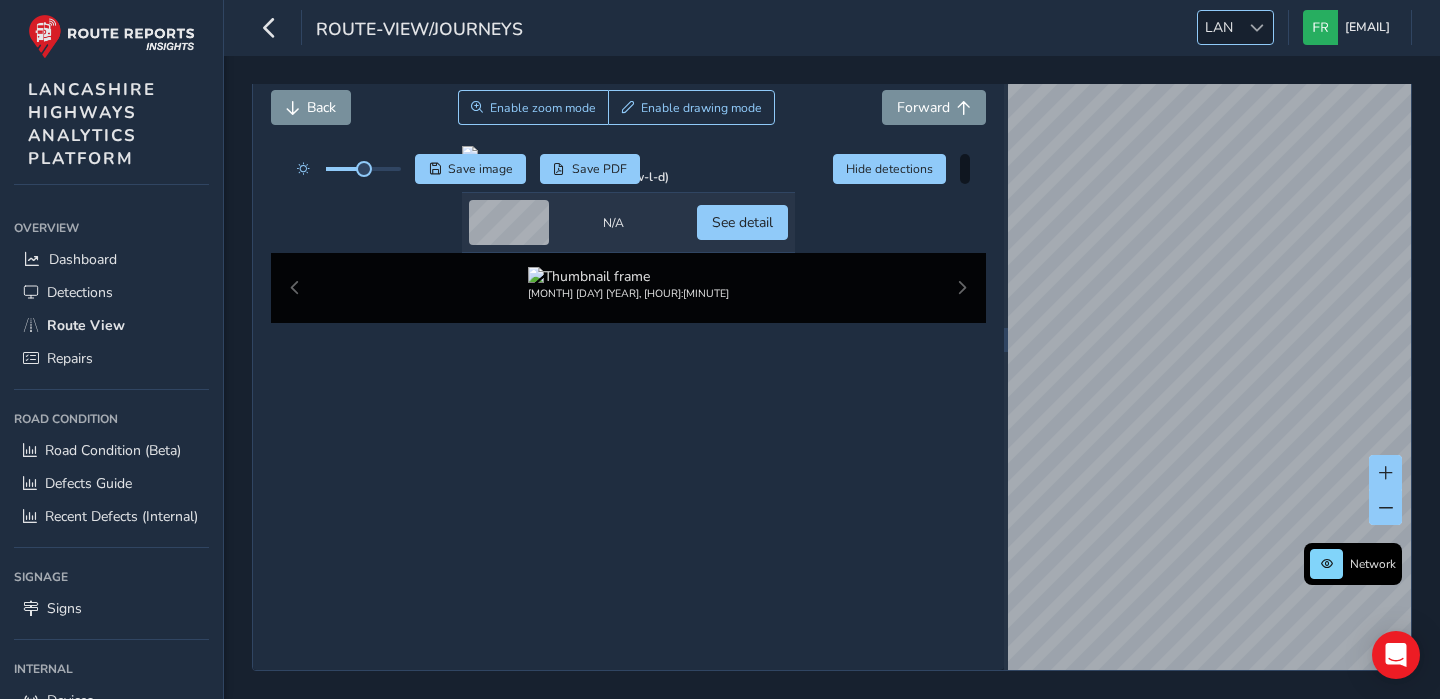 click at bounding box center (1256, 27) 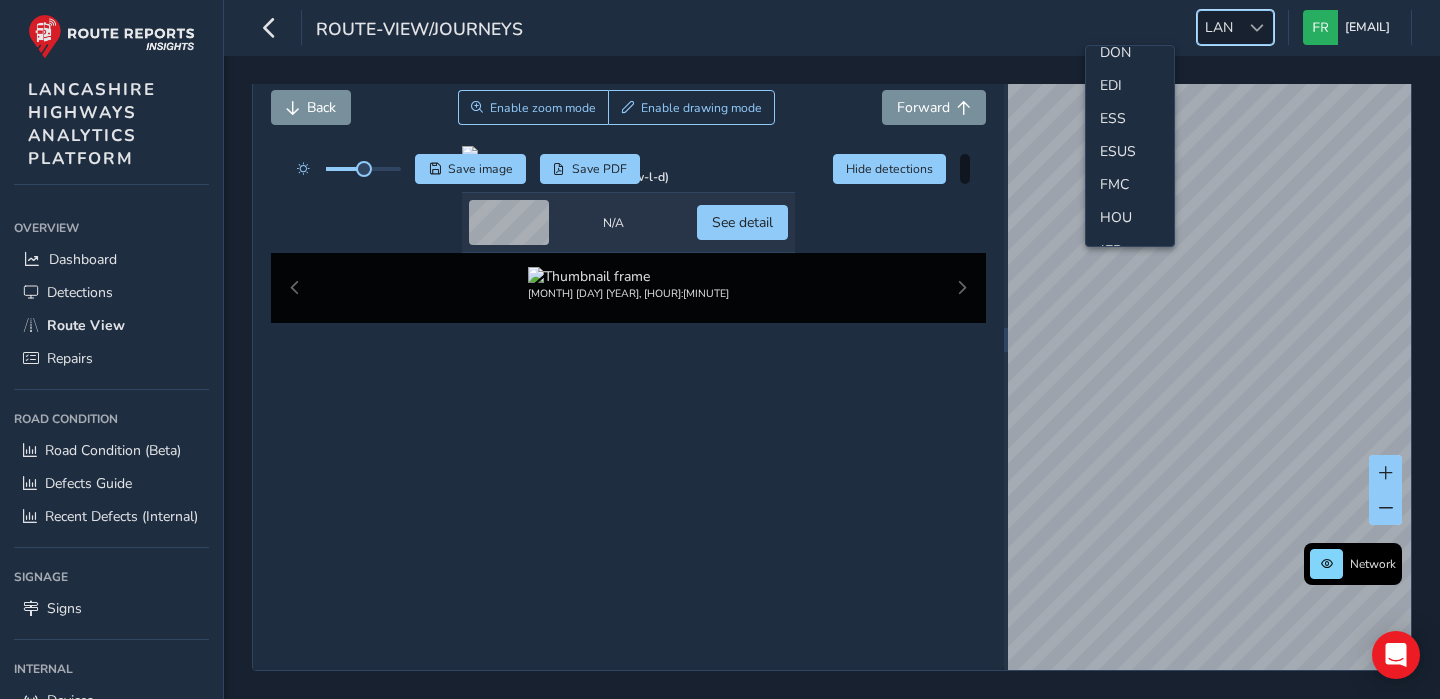 scroll, scrollTop: 248, scrollLeft: 0, axis: vertical 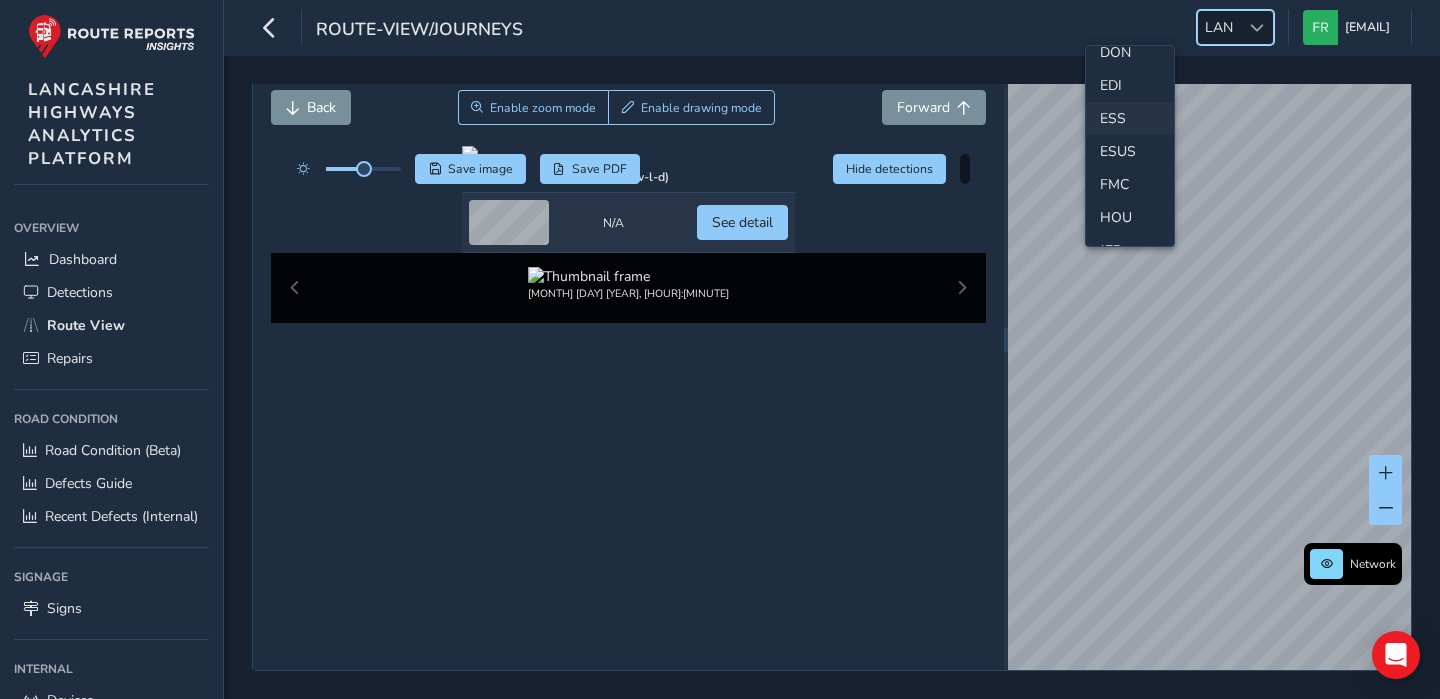 click on "ESS" at bounding box center [1130, 118] 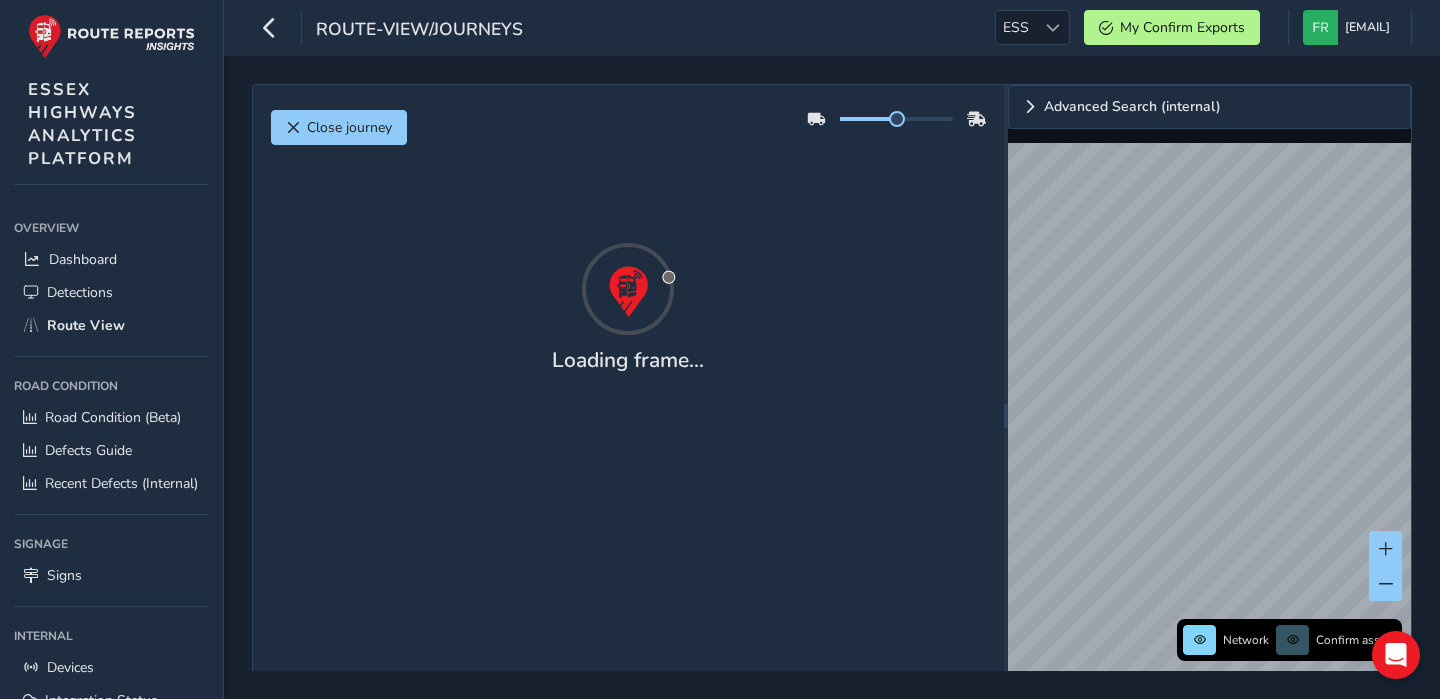 scroll, scrollTop: 0, scrollLeft: 0, axis: both 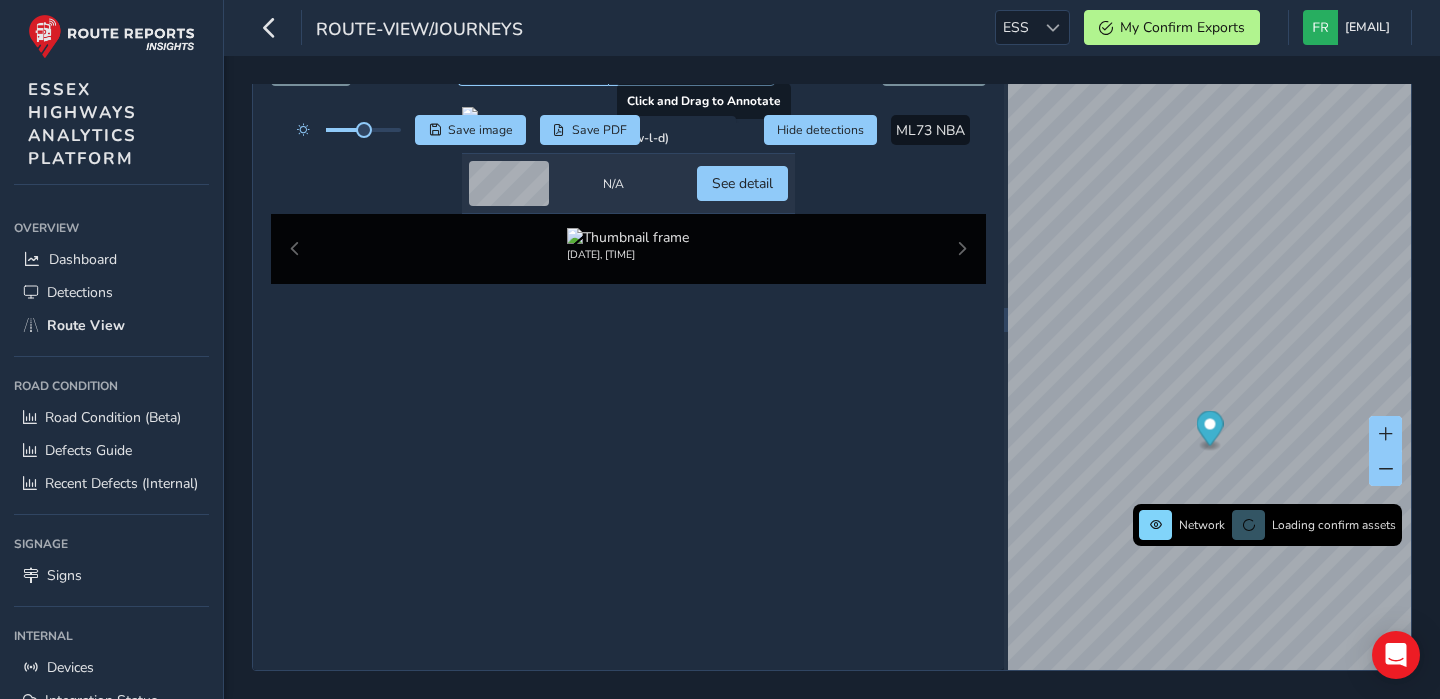 click at bounding box center [628, 115] 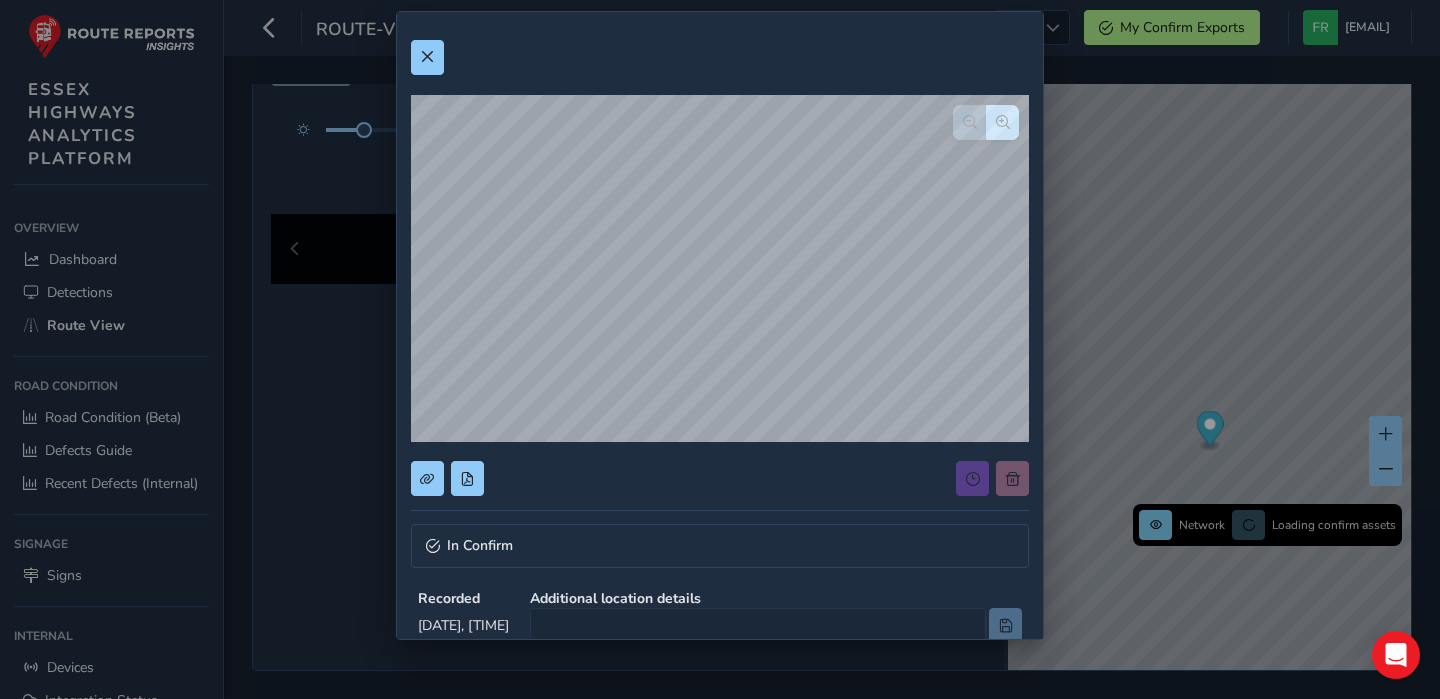 click on "In Confirm" at bounding box center (720, 553) 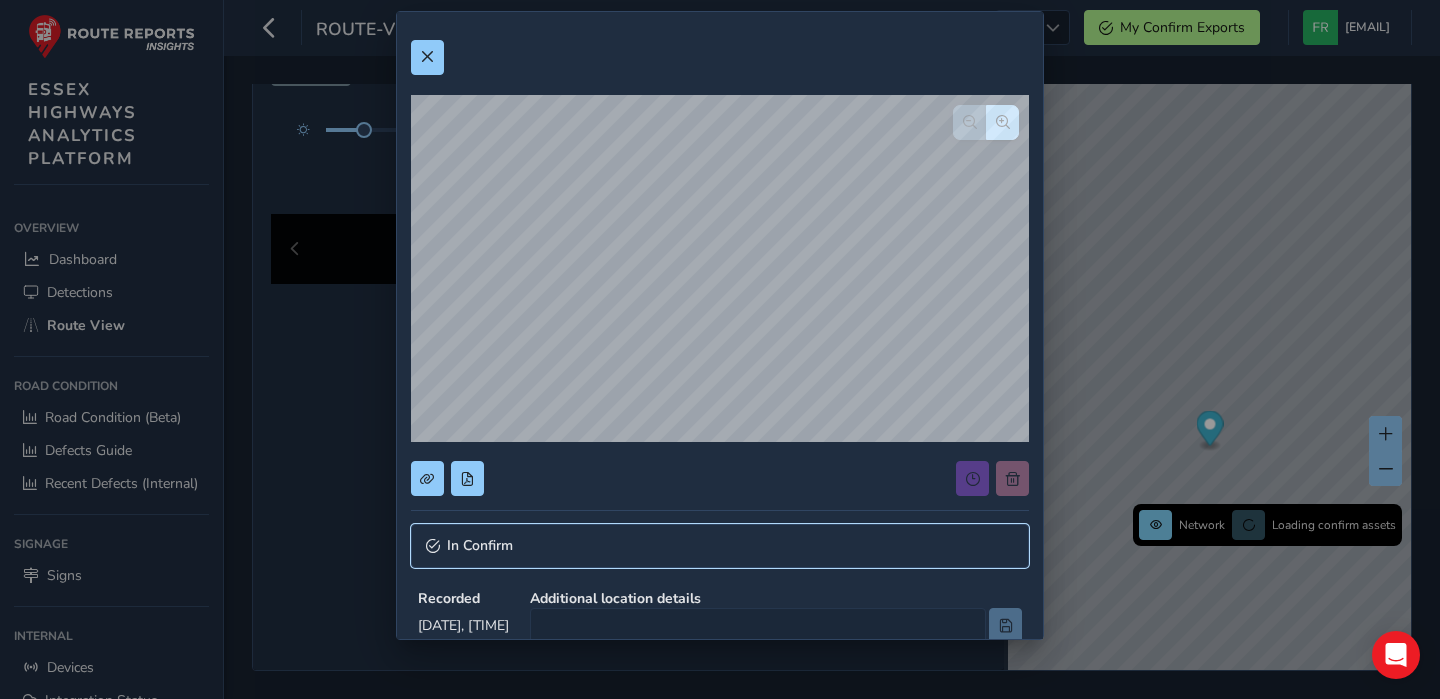 click on "In Confirm" at bounding box center [720, 546] 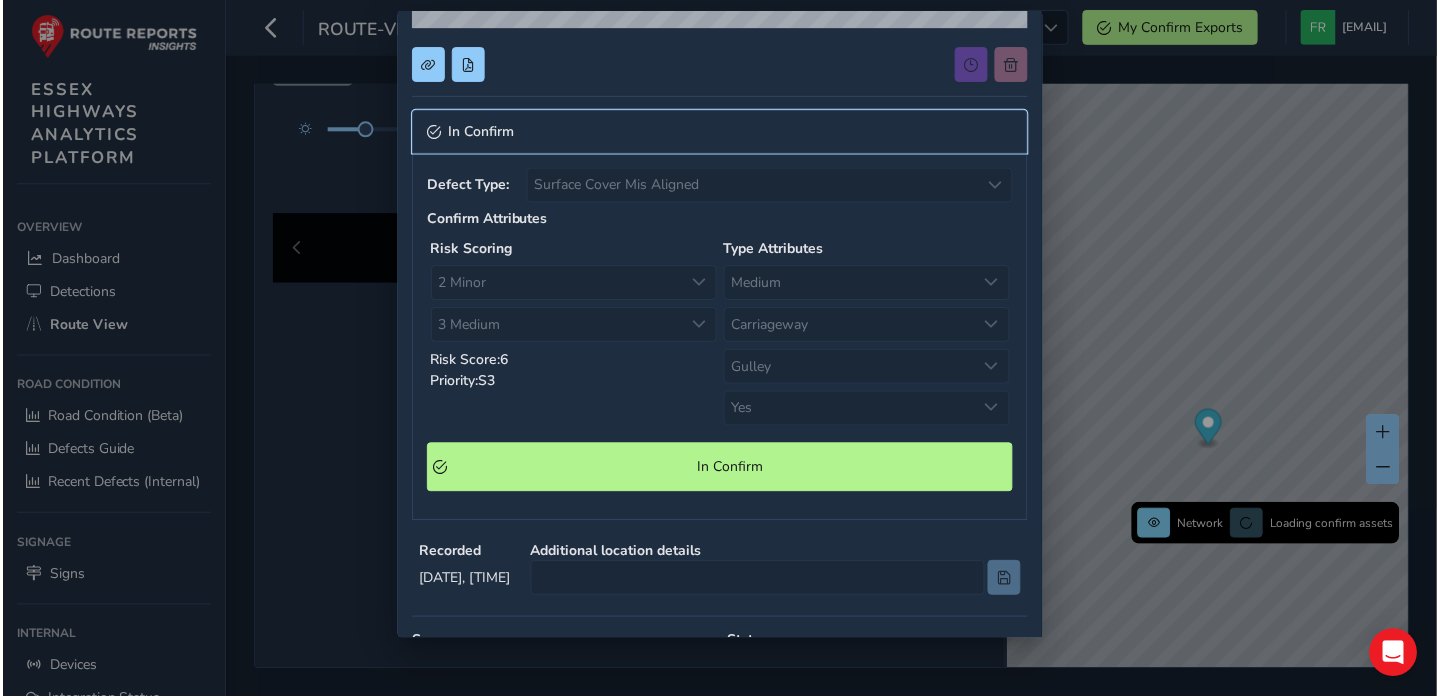 scroll, scrollTop: 420, scrollLeft: 0, axis: vertical 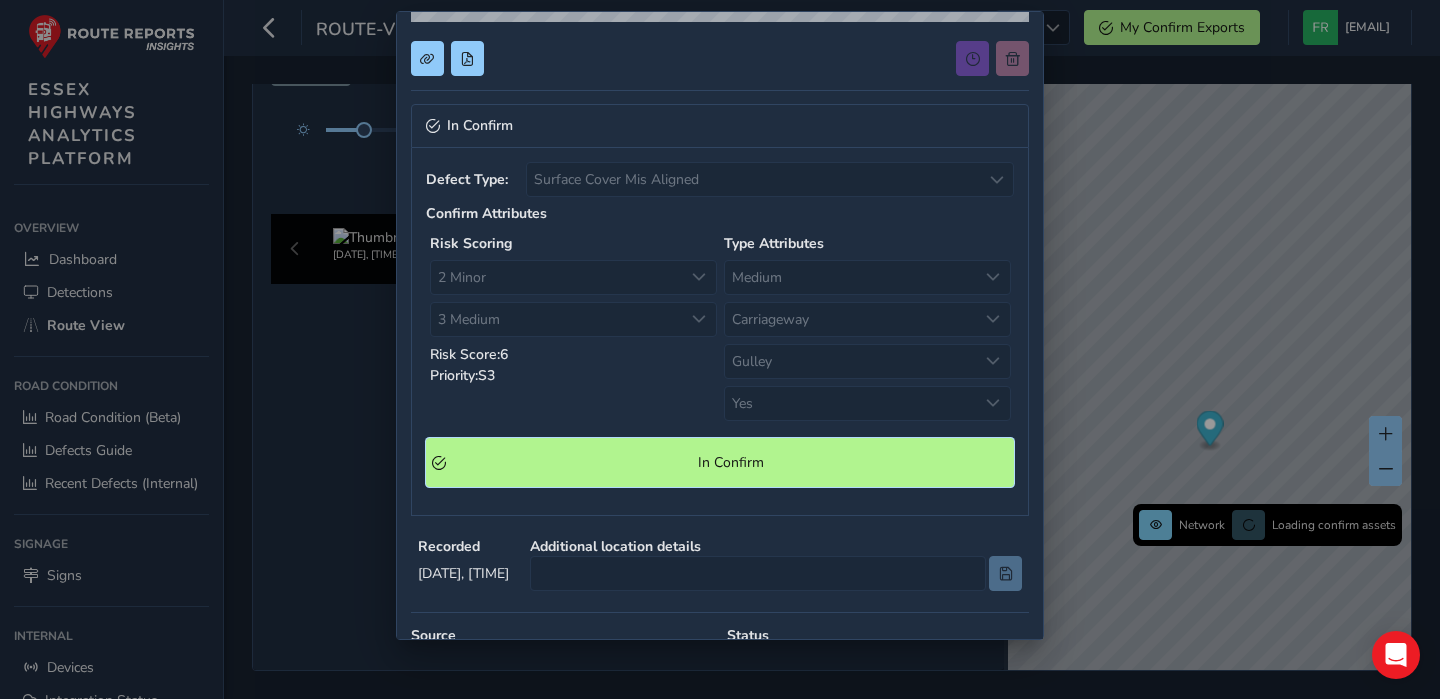 click on "In Confirm" at bounding box center [720, 462] 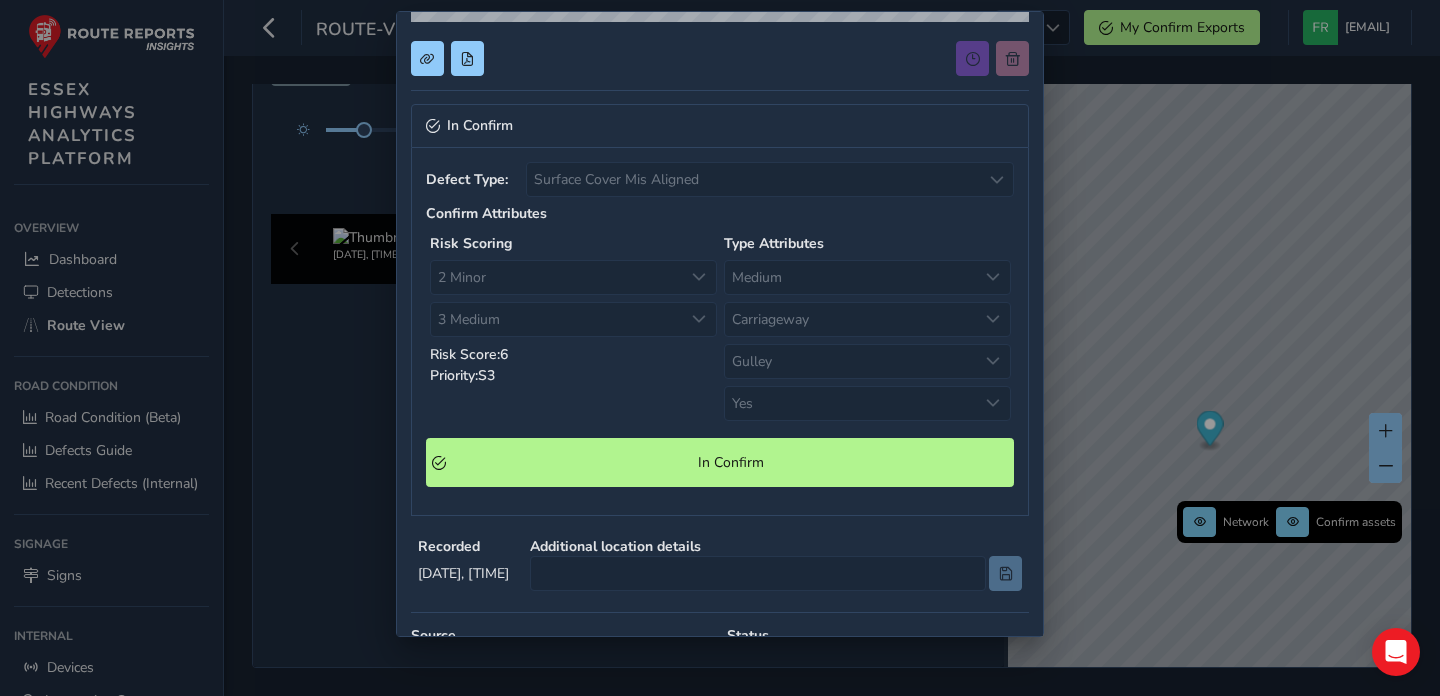 click on "In Confirm Defect Type:  Surface Cover Mis Aligned Surface Cover Mis Aligned Confirm Attributes Risk Scoring 2 Minor 2 Minor 3 Medium 3 Medium Risk Score:  6 Priority:  S3 Type Attributes Medium Medium Carriageway Carriageway Gulley Gulley Yes Yes In Confirm Recorded Jul 08 2025, 10:17 Additional location details   Source Route View Defect Status NOT SET USRN 13801212 Road name  Sewardstone Road Remarks Growth rate N/A Confidence 100 % device |  % modelator Device rrgpu-1423123025468 (ML73 NBA) Model file No model file ID b03e79b4-b428-49ef-b421-9148b937d956 Defect History" at bounding box center [720, 348] 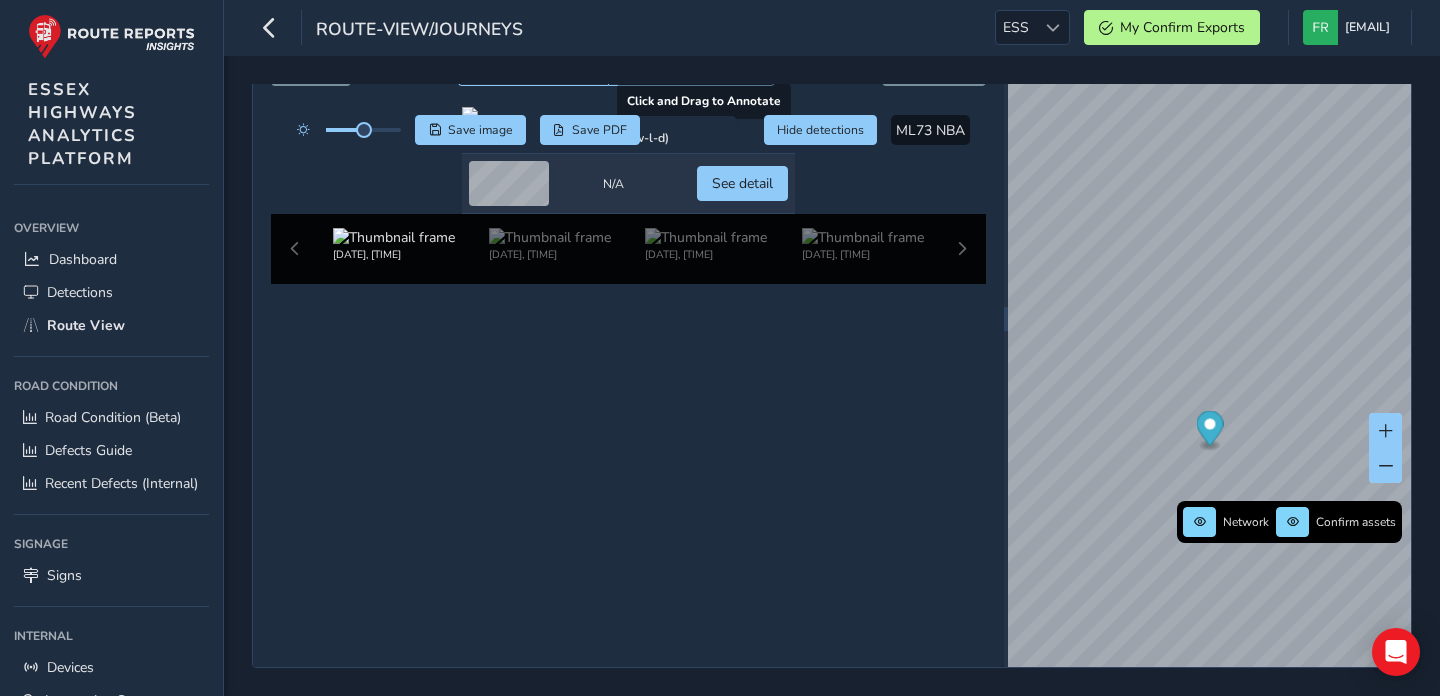 click at bounding box center [628, 115] 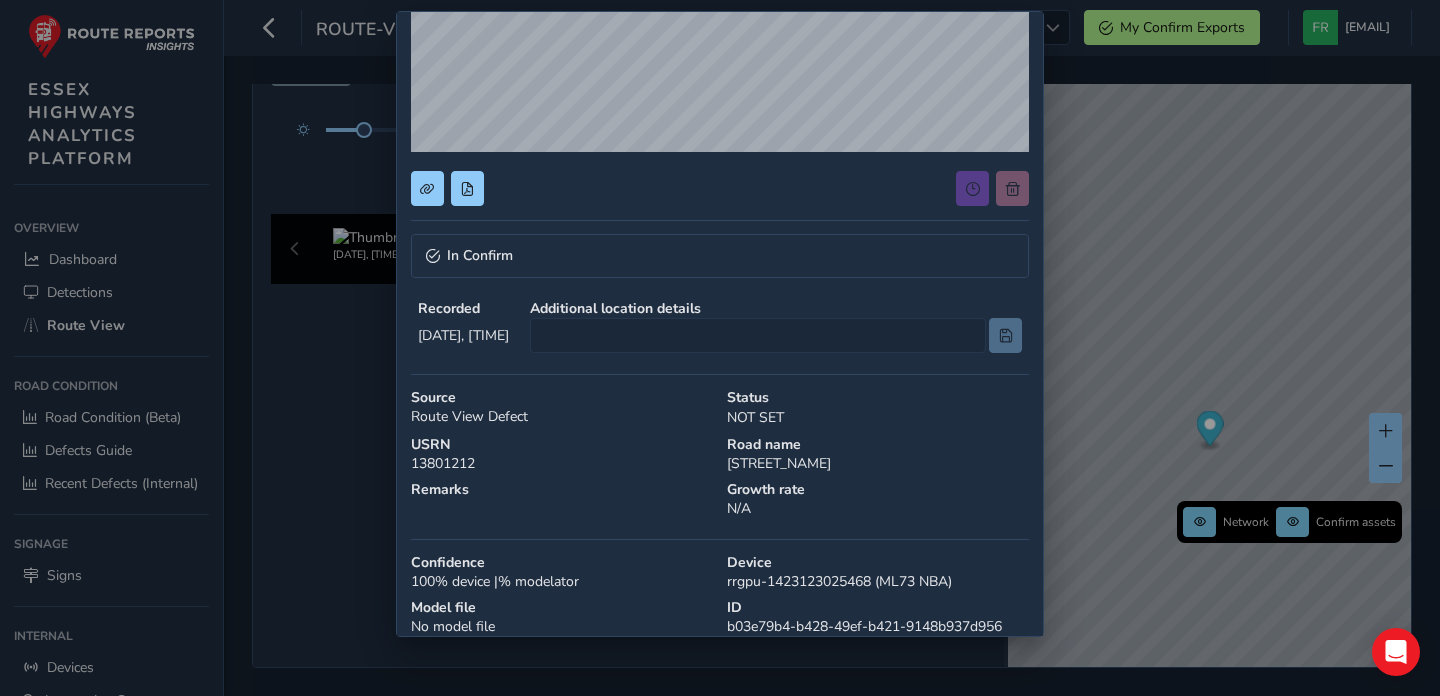 scroll, scrollTop: 384, scrollLeft: 0, axis: vertical 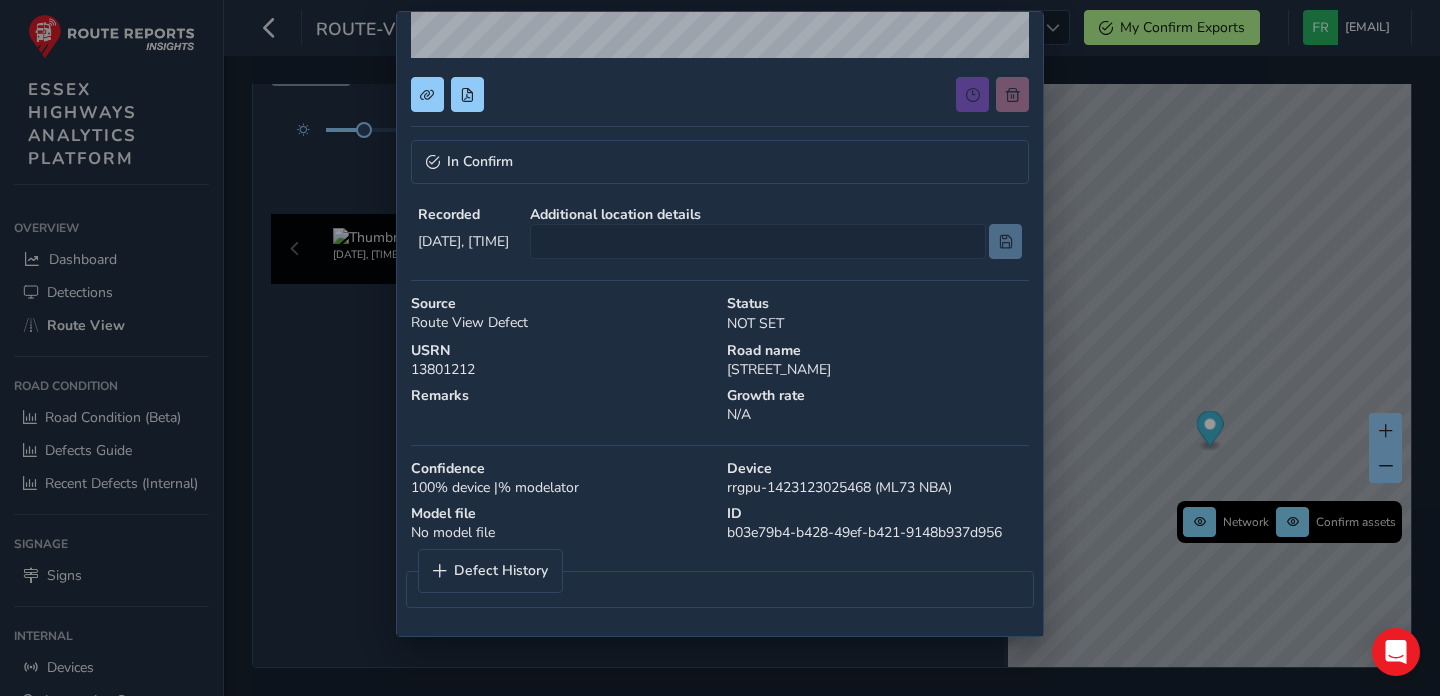 click on "In Confirm Recorded Jul 08 2025, 10:17 Additional location details   Source Route View Defect Status NOT SET USRN 13801212 Road name  Sewardstone Road Remarks Growth rate N/A Confidence 100 % device |  % modelator Device rrgpu-1423123025468 (ML73 NBA) Model file No model file ID b03e79b4-b428-49ef-b421-9148b937d956 Defect History" at bounding box center [720, 348] 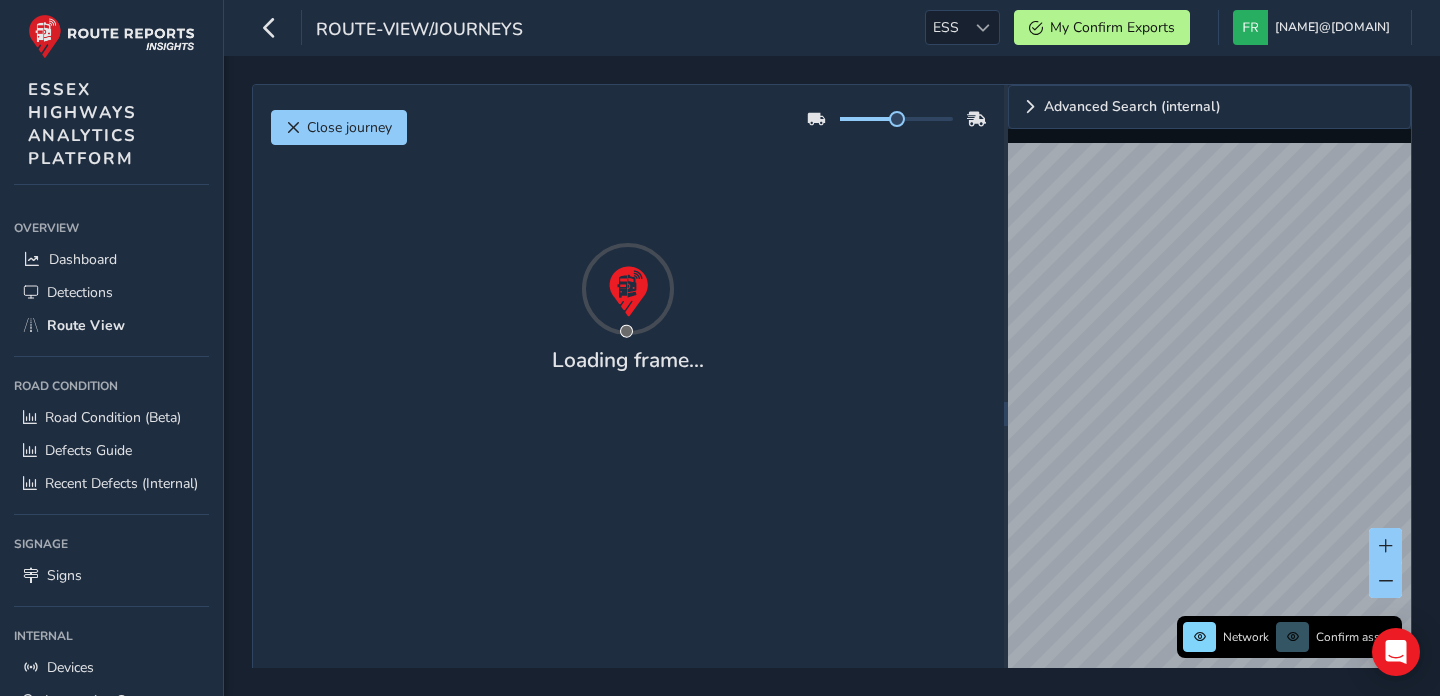 scroll, scrollTop: 0, scrollLeft: 0, axis: both 